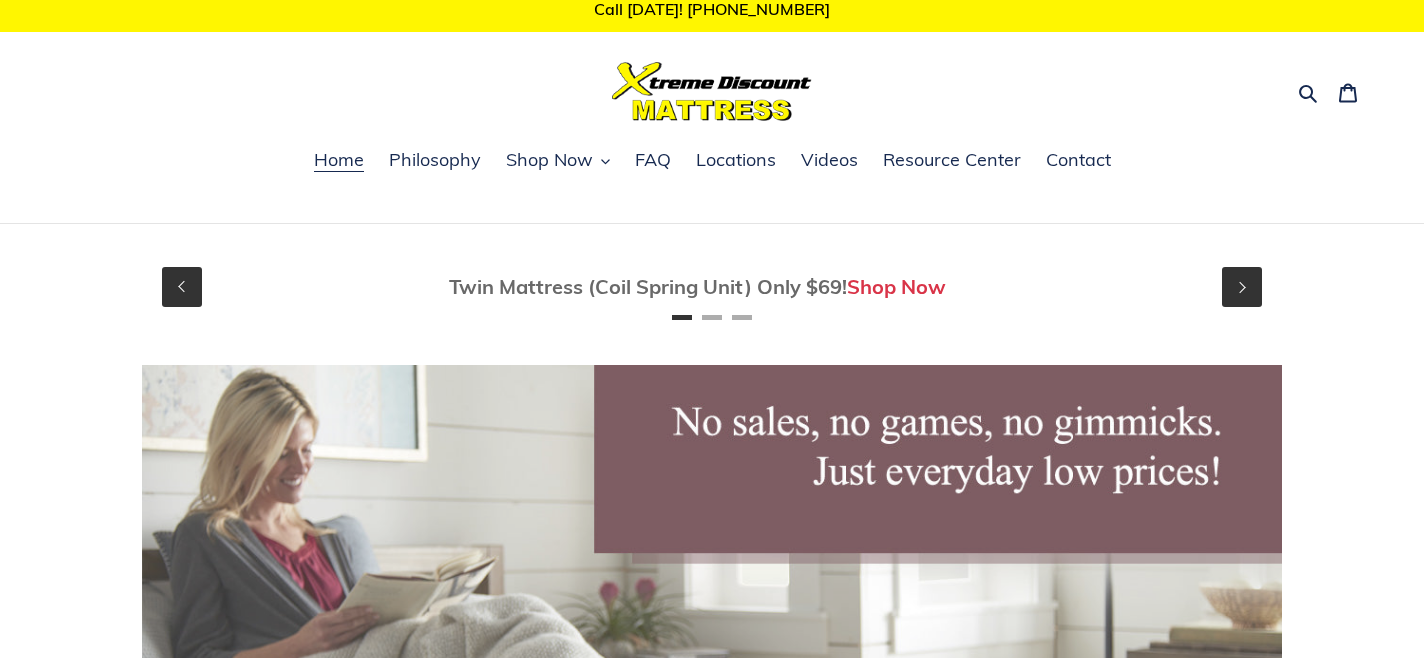 scroll, scrollTop: 15, scrollLeft: 0, axis: vertical 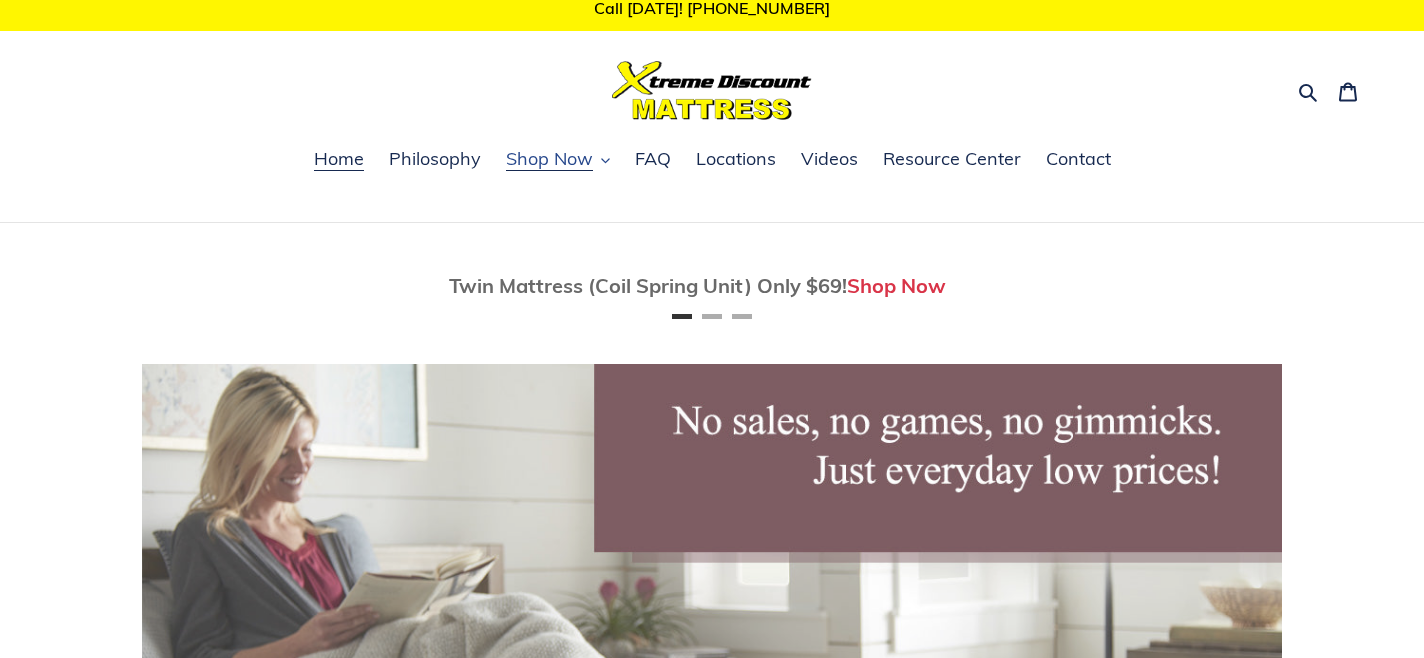 click on "Shop Now" at bounding box center [549, 159] 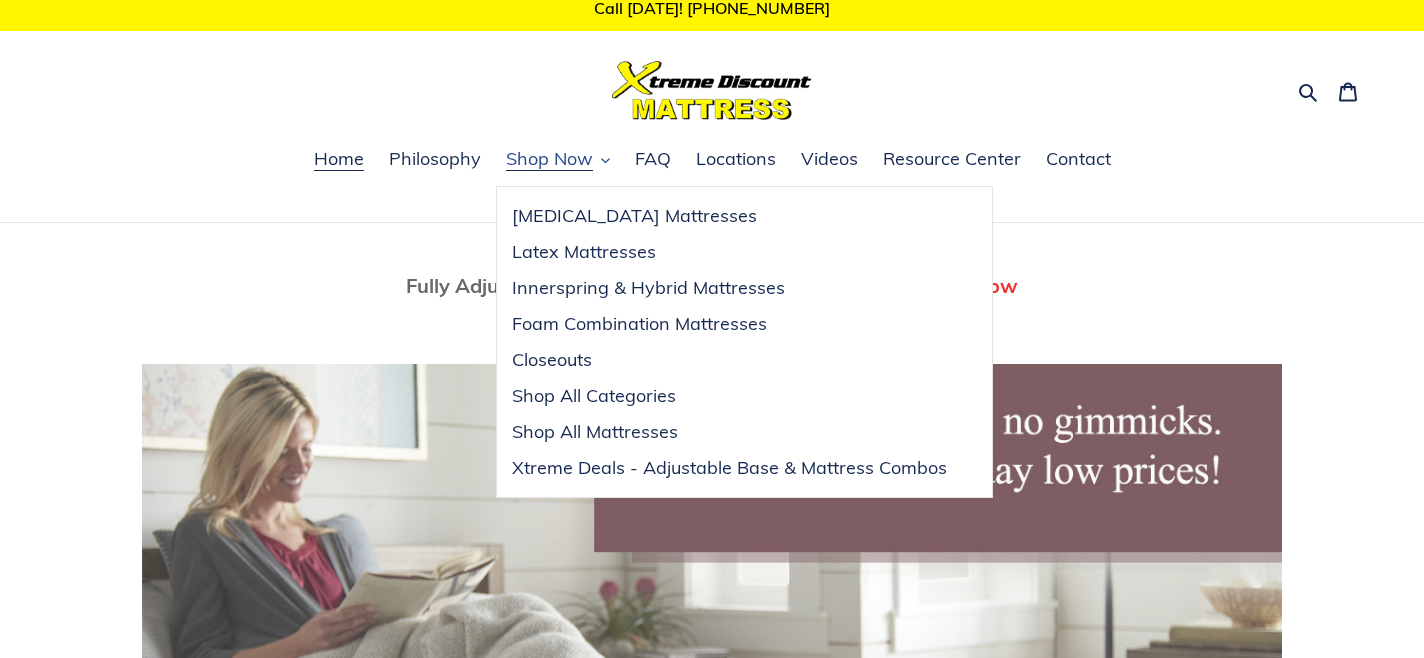 scroll, scrollTop: 0, scrollLeft: 1140, axis: horizontal 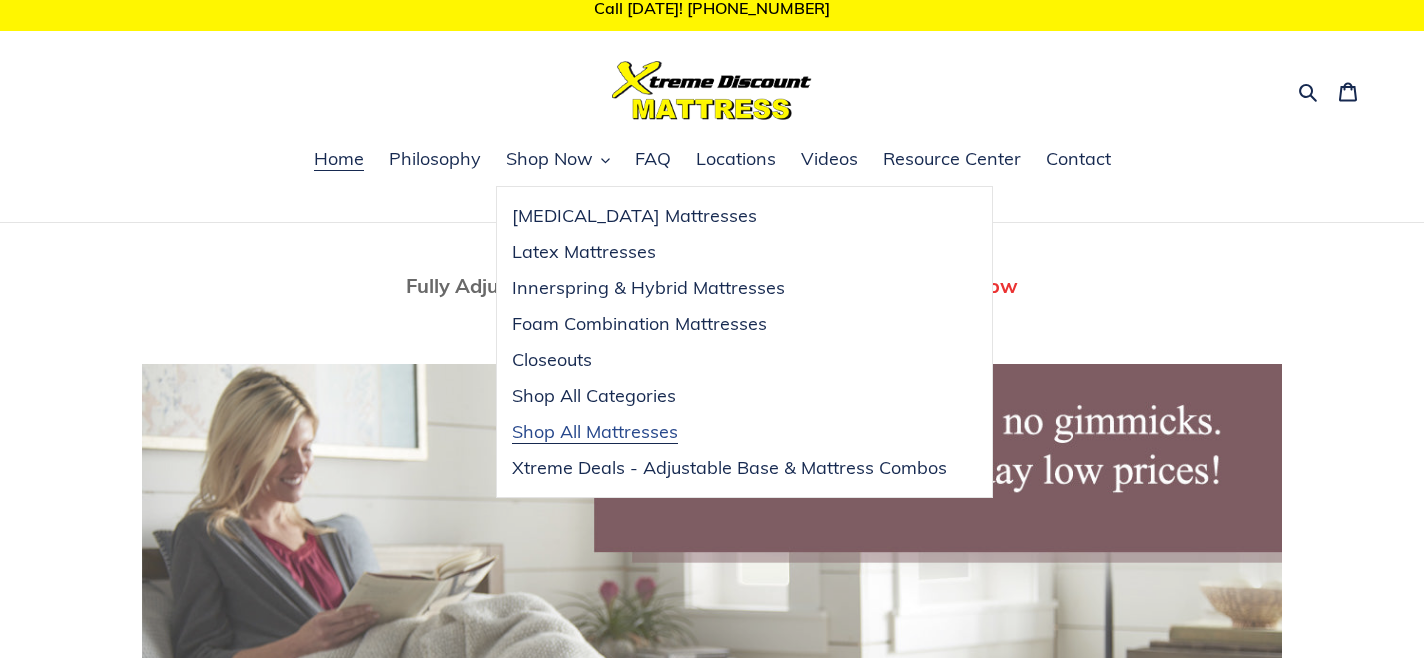 click on "Shop All Mattresses" at bounding box center (595, 432) 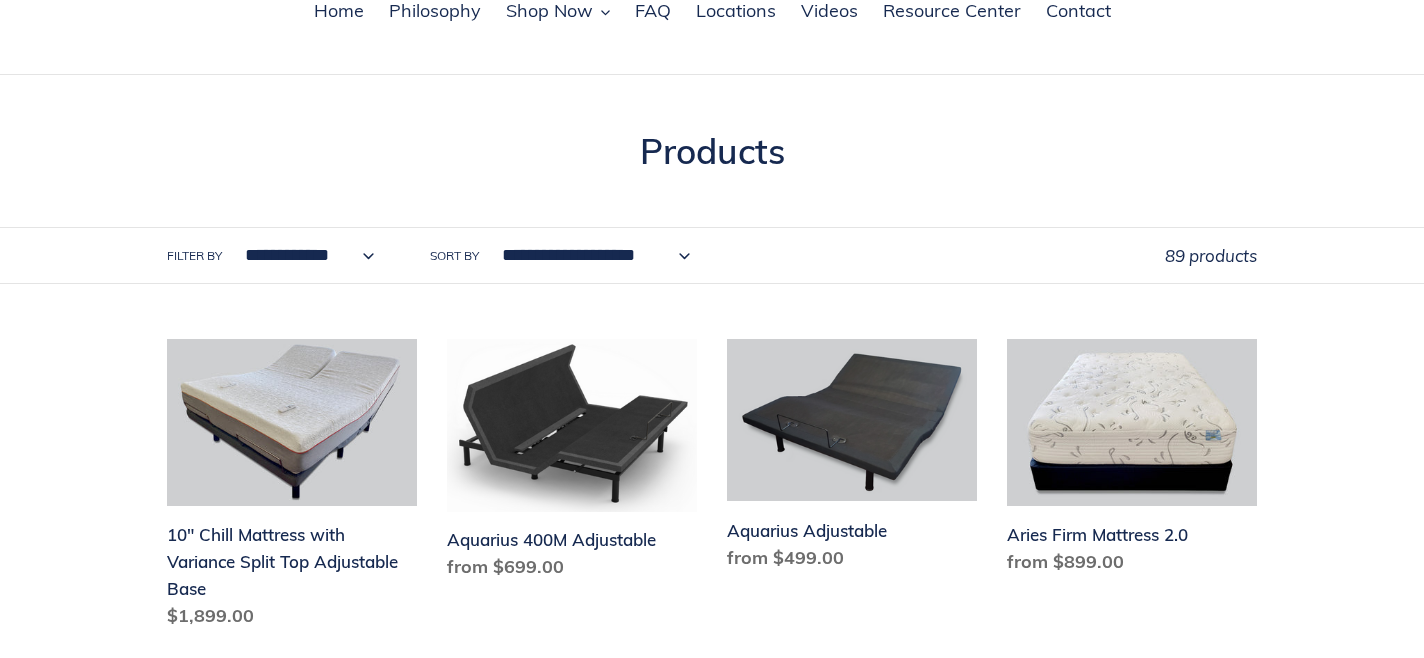 scroll, scrollTop: 171, scrollLeft: 0, axis: vertical 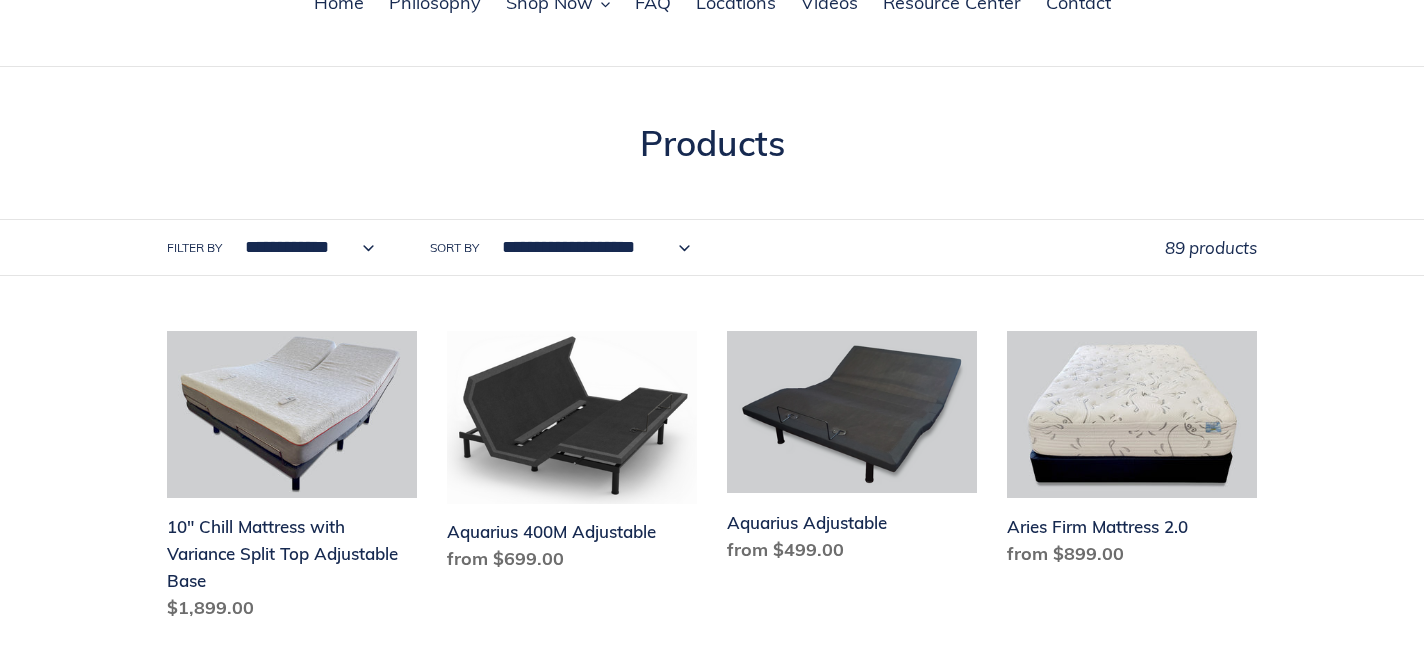click on "**********" at bounding box center (304, 247) 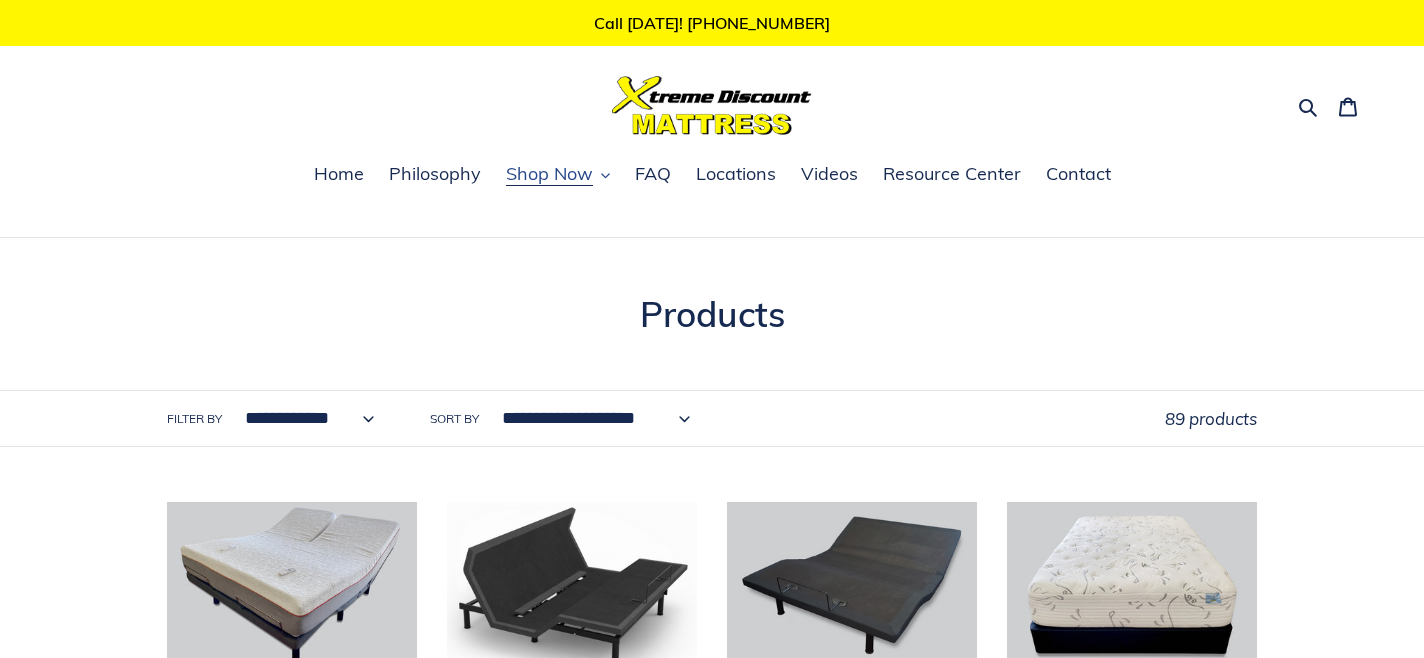 click on "Shop Now" at bounding box center (549, 174) 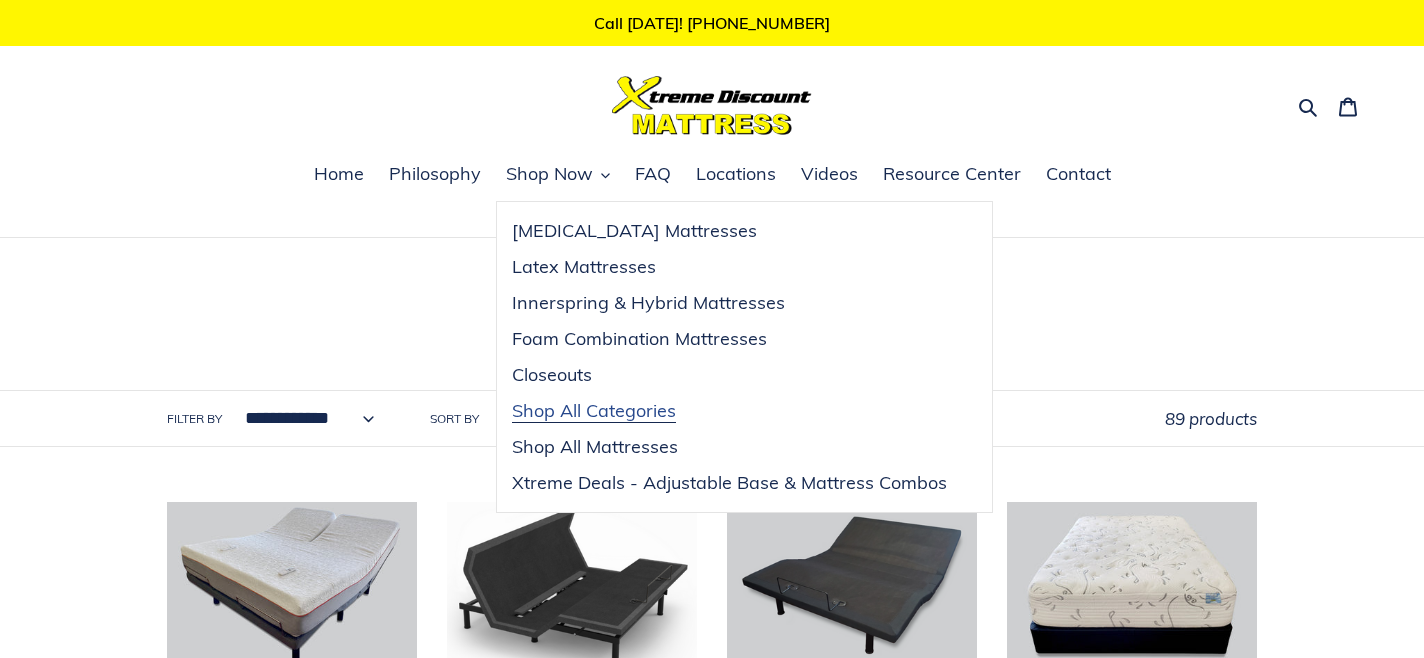 click on "Shop All Categories" at bounding box center (594, 411) 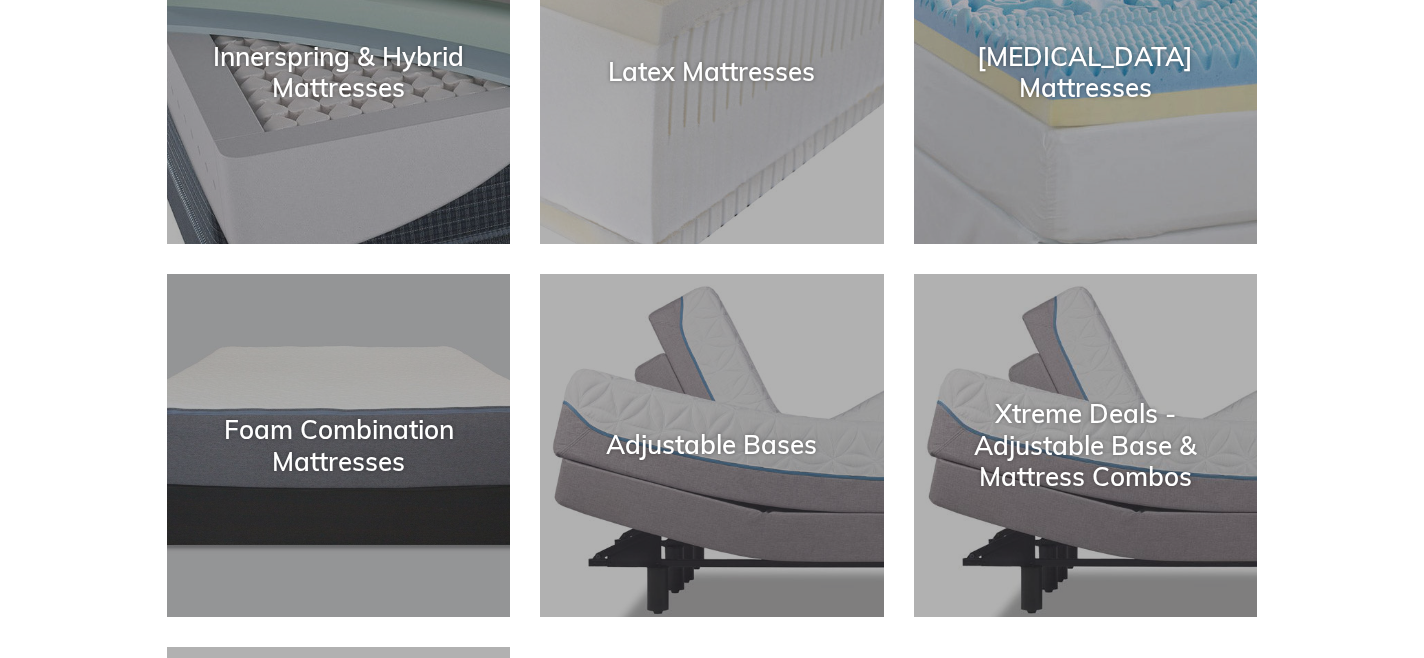 scroll, scrollTop: 0, scrollLeft: 0, axis: both 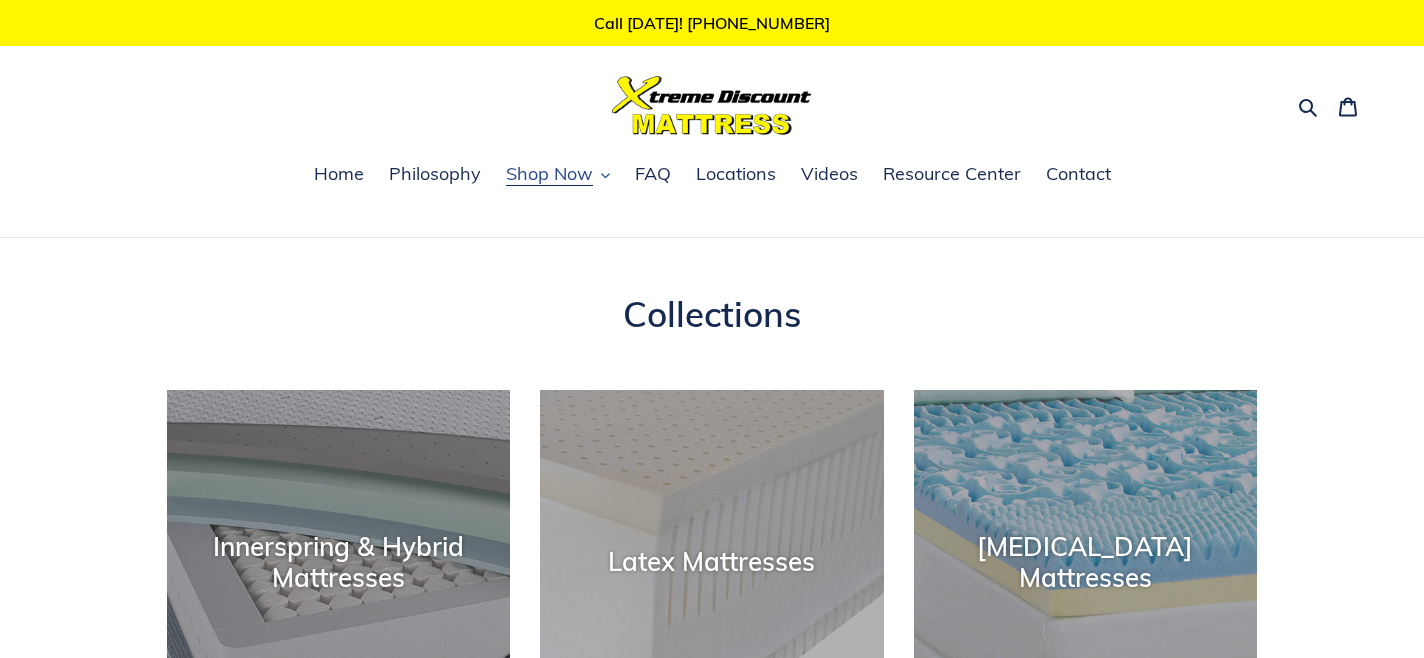click on "Shop Now" at bounding box center [549, 174] 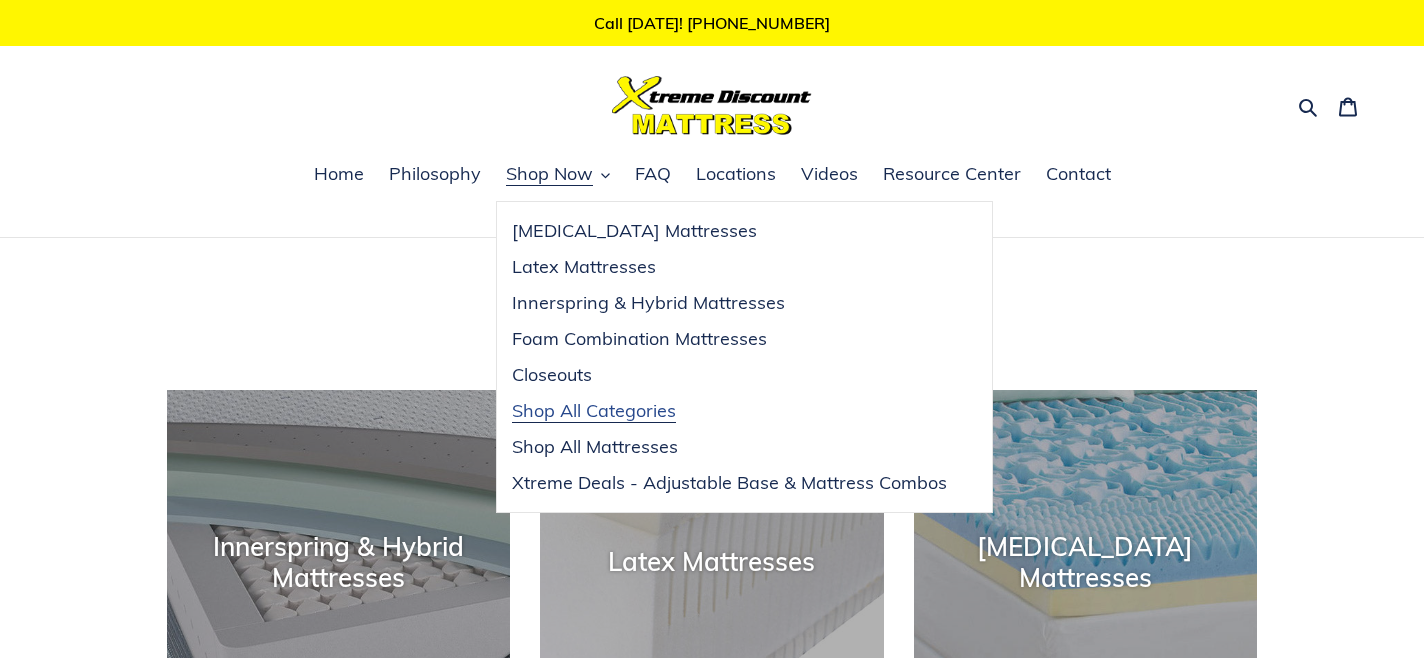 click on "Shop All Categories" at bounding box center [594, 411] 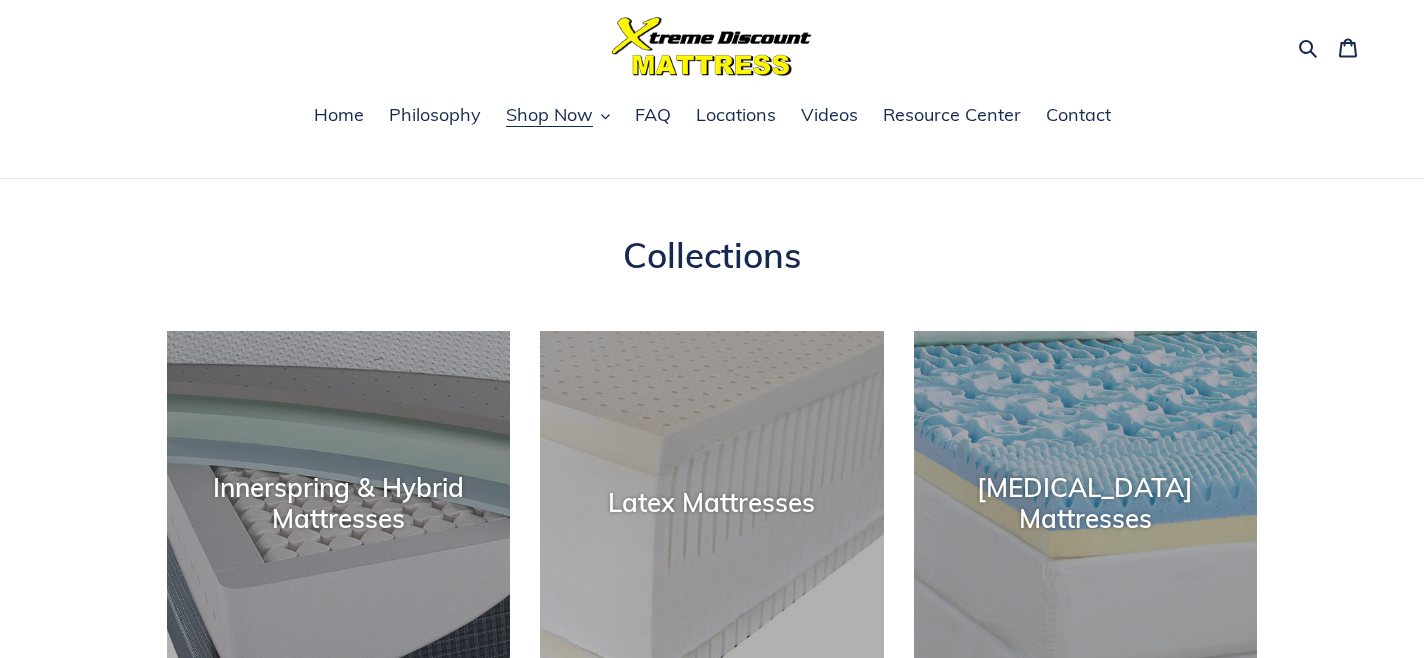 scroll, scrollTop: 0, scrollLeft: 0, axis: both 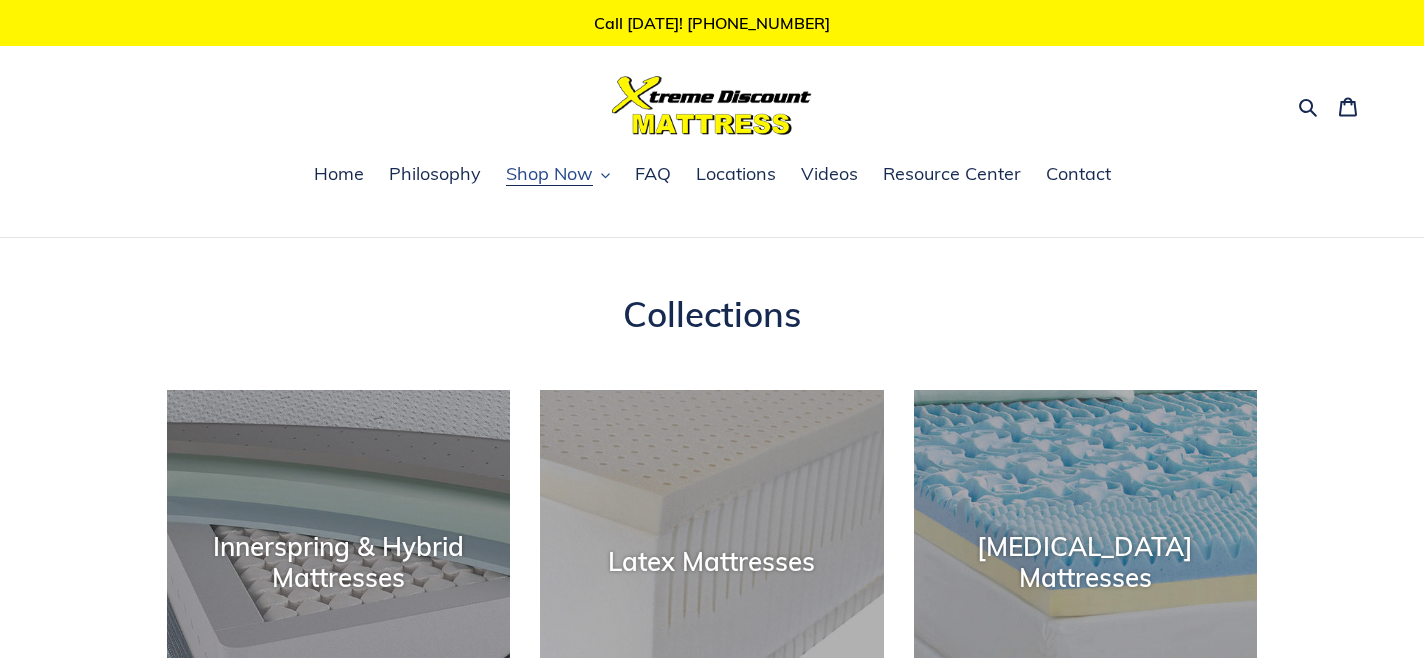 click on "Shop Now" at bounding box center (549, 174) 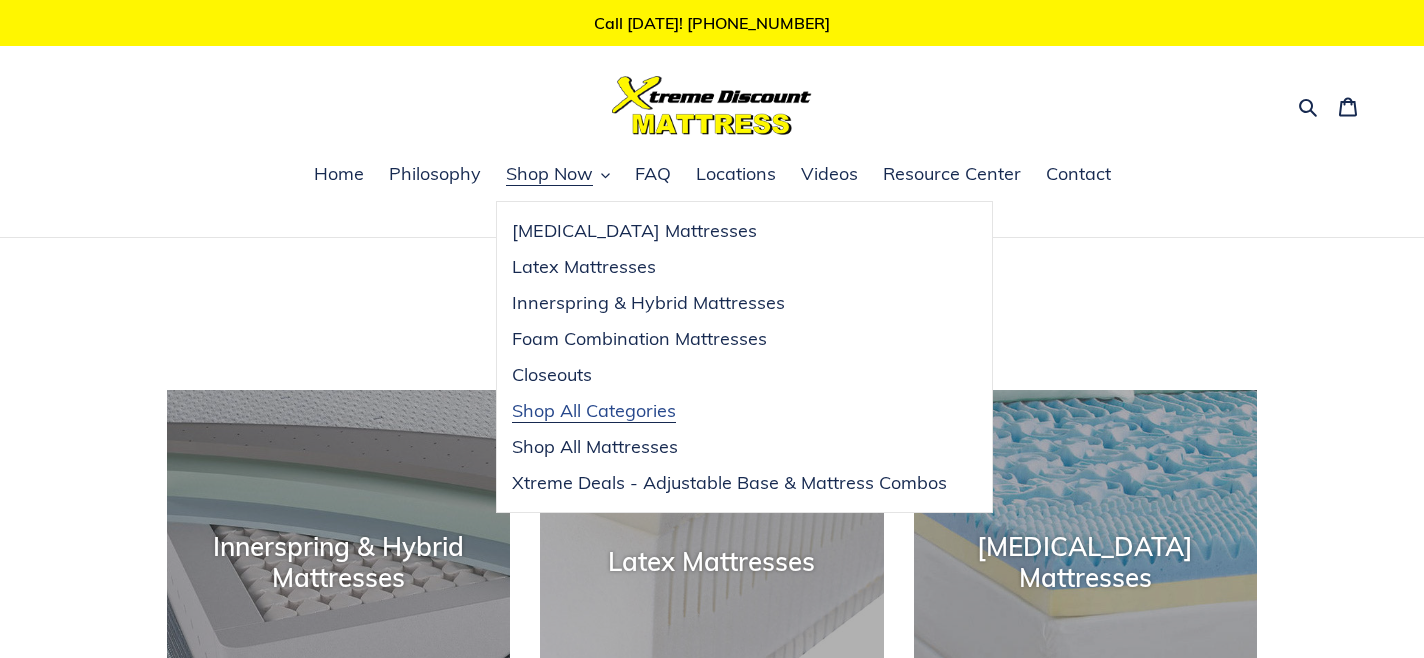 click on "Shop All Categories" at bounding box center (594, 411) 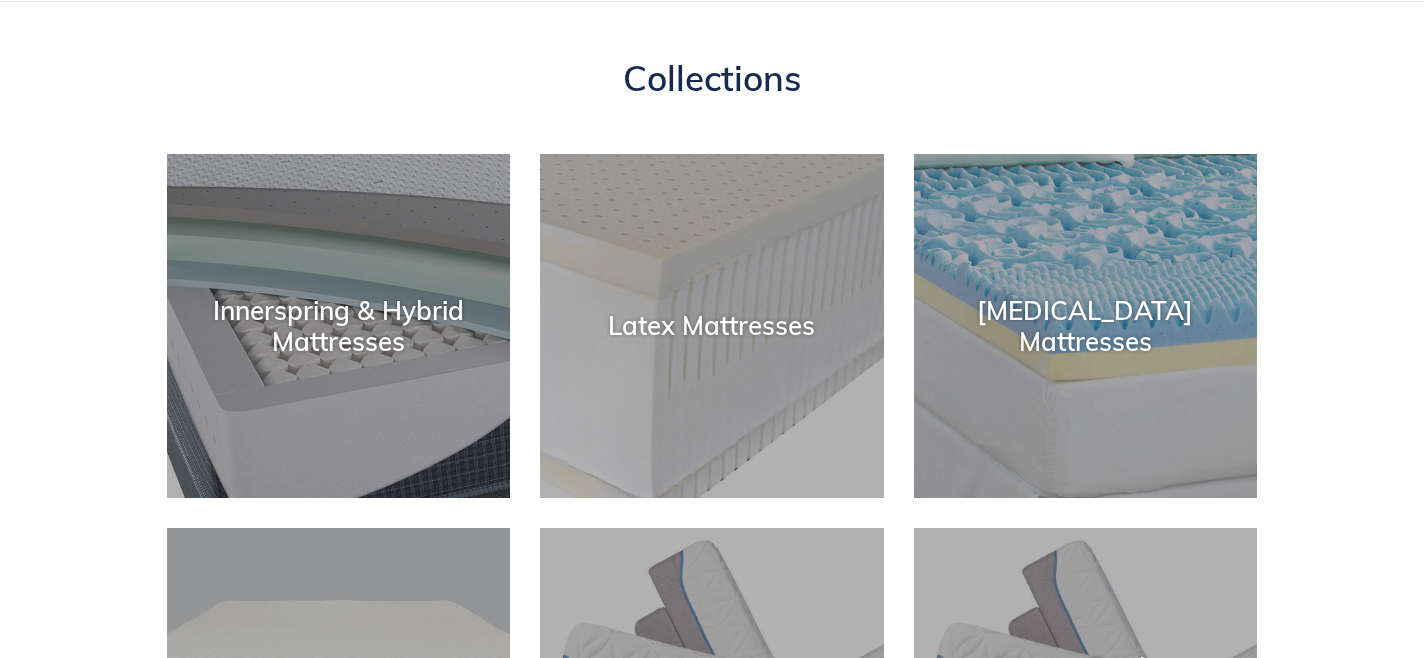 scroll, scrollTop: 0, scrollLeft: 0, axis: both 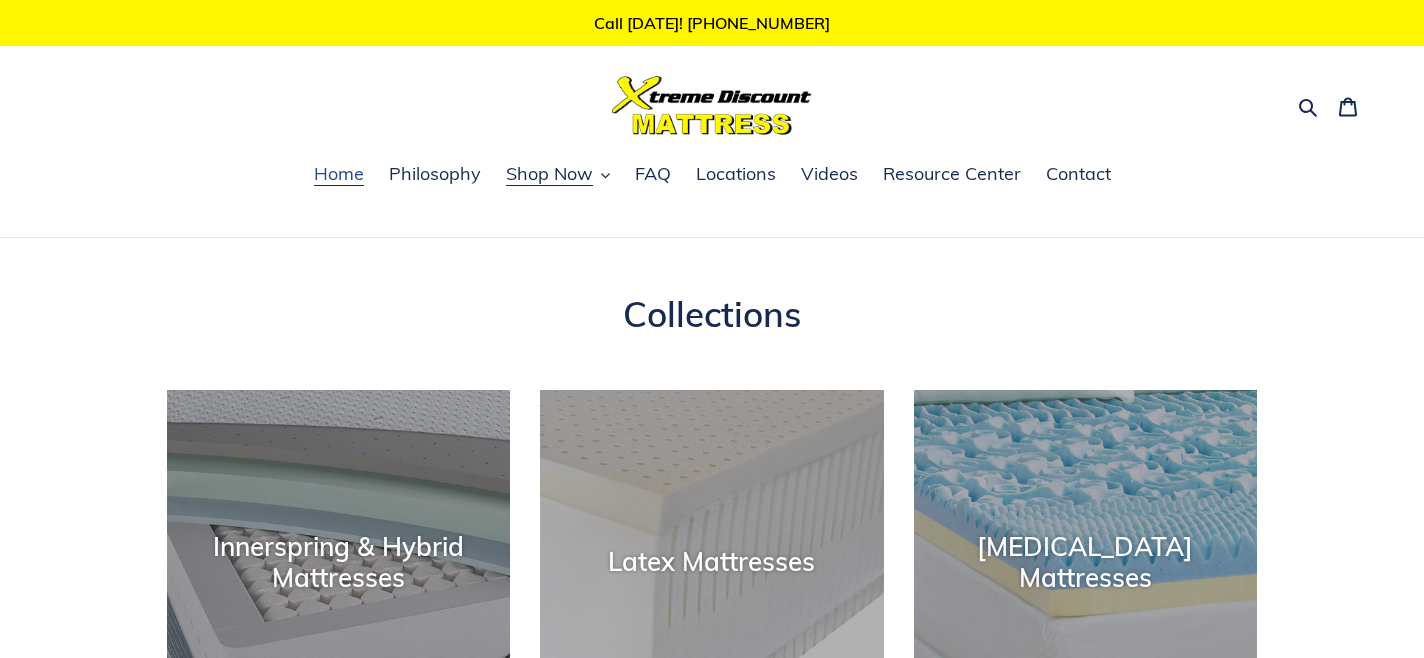 click on "Home" at bounding box center (339, 174) 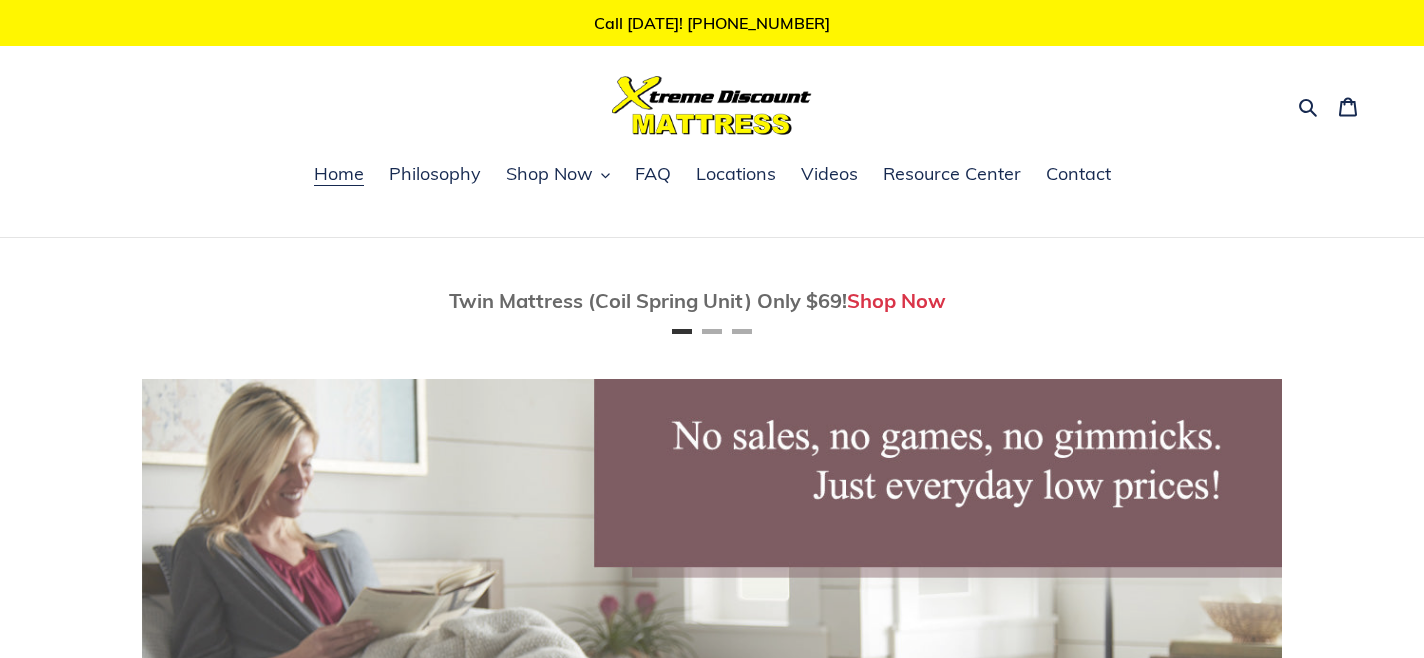 scroll, scrollTop: 0, scrollLeft: 0, axis: both 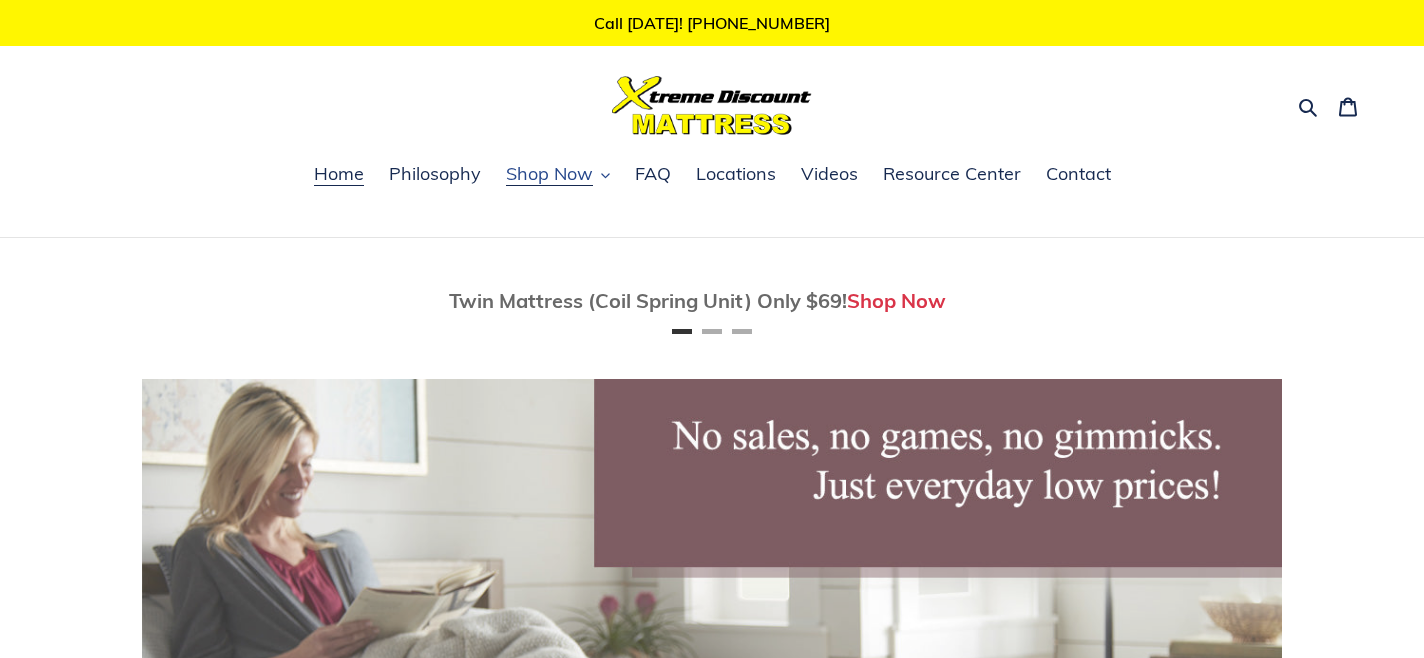 click on "Shop Now" at bounding box center [549, 174] 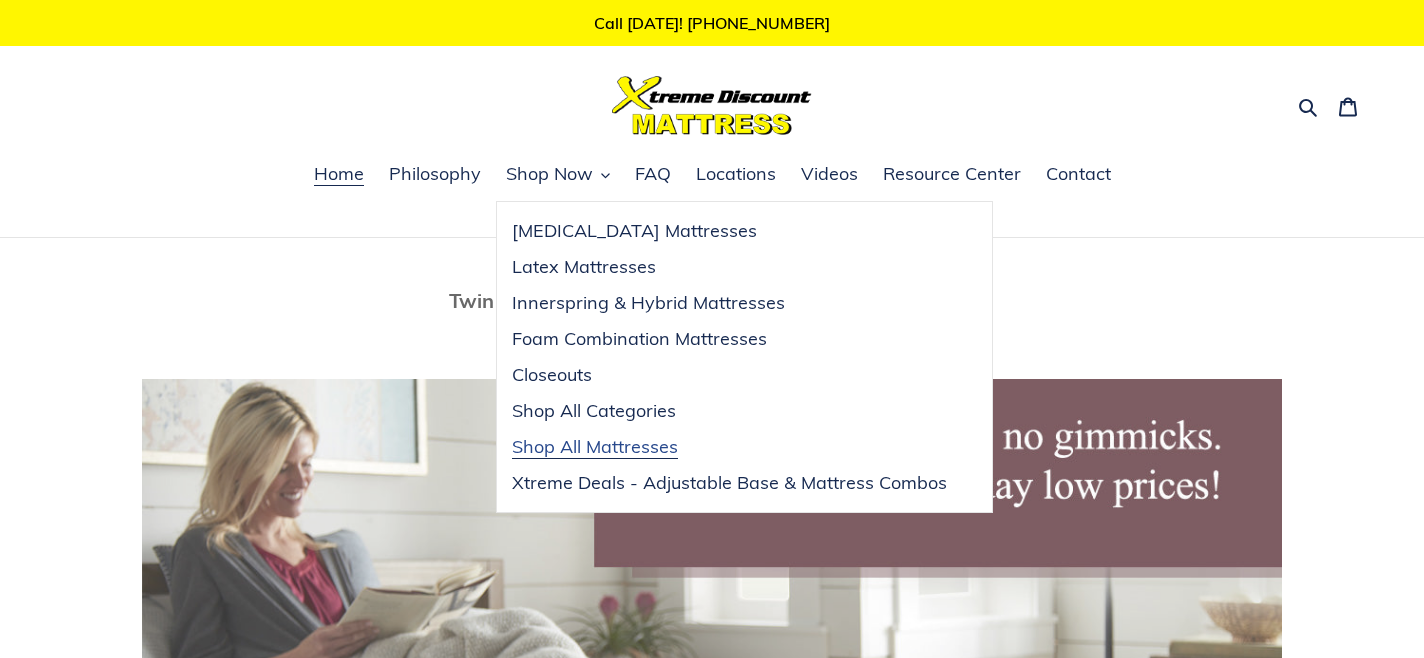 click on "Shop All Mattresses" at bounding box center (595, 447) 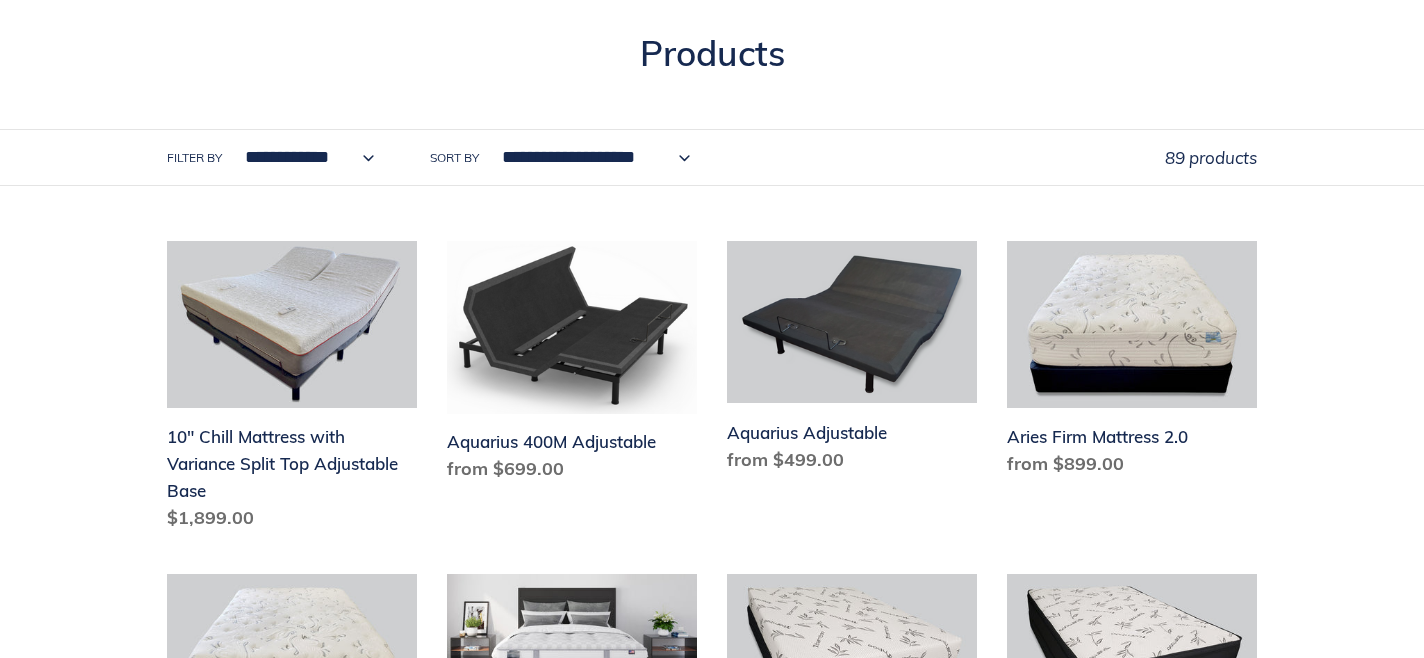 scroll, scrollTop: 286, scrollLeft: 0, axis: vertical 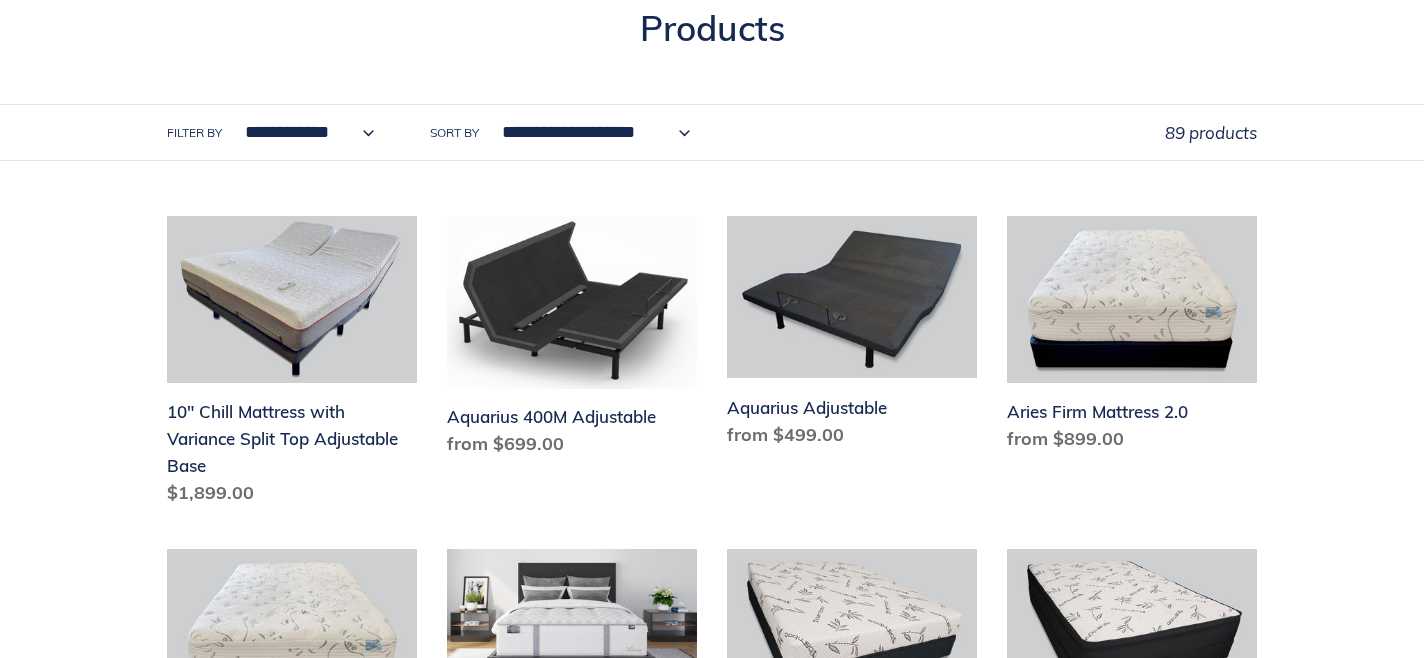 click on "**********" at bounding box center (304, 132) 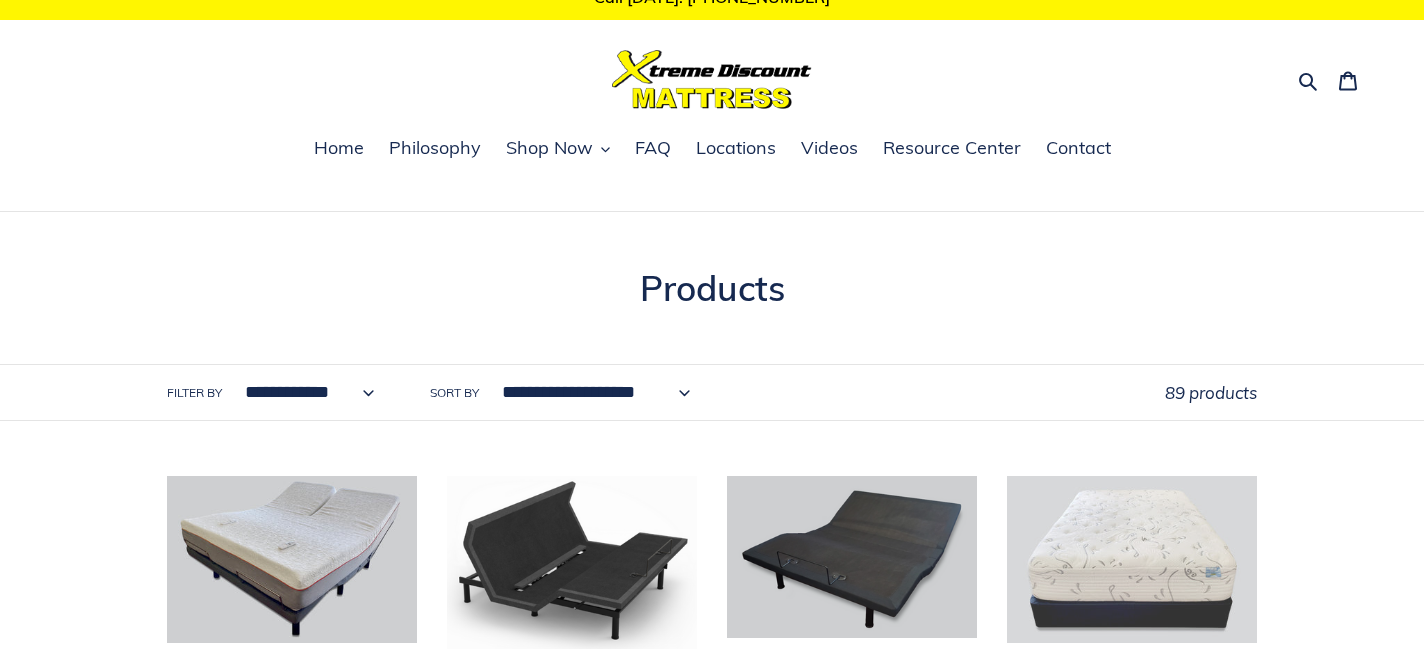 scroll, scrollTop: 0, scrollLeft: 0, axis: both 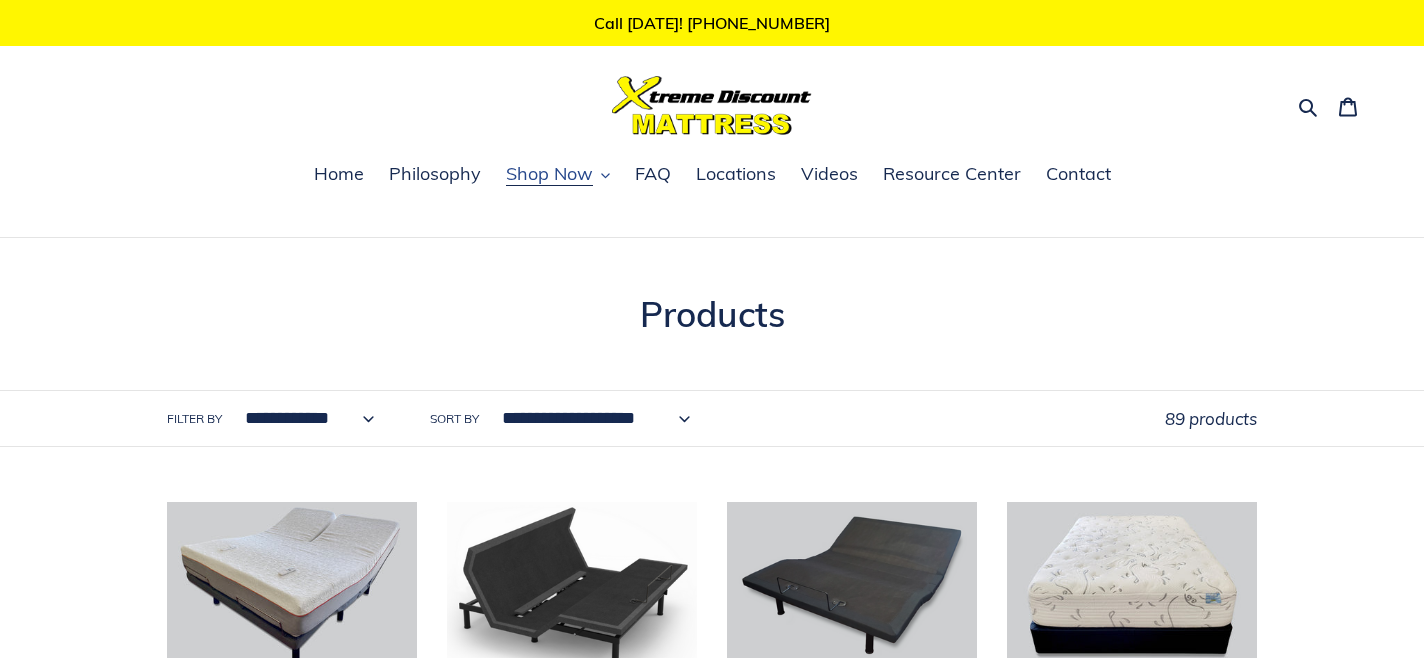 click on "Shop Now" at bounding box center (549, 174) 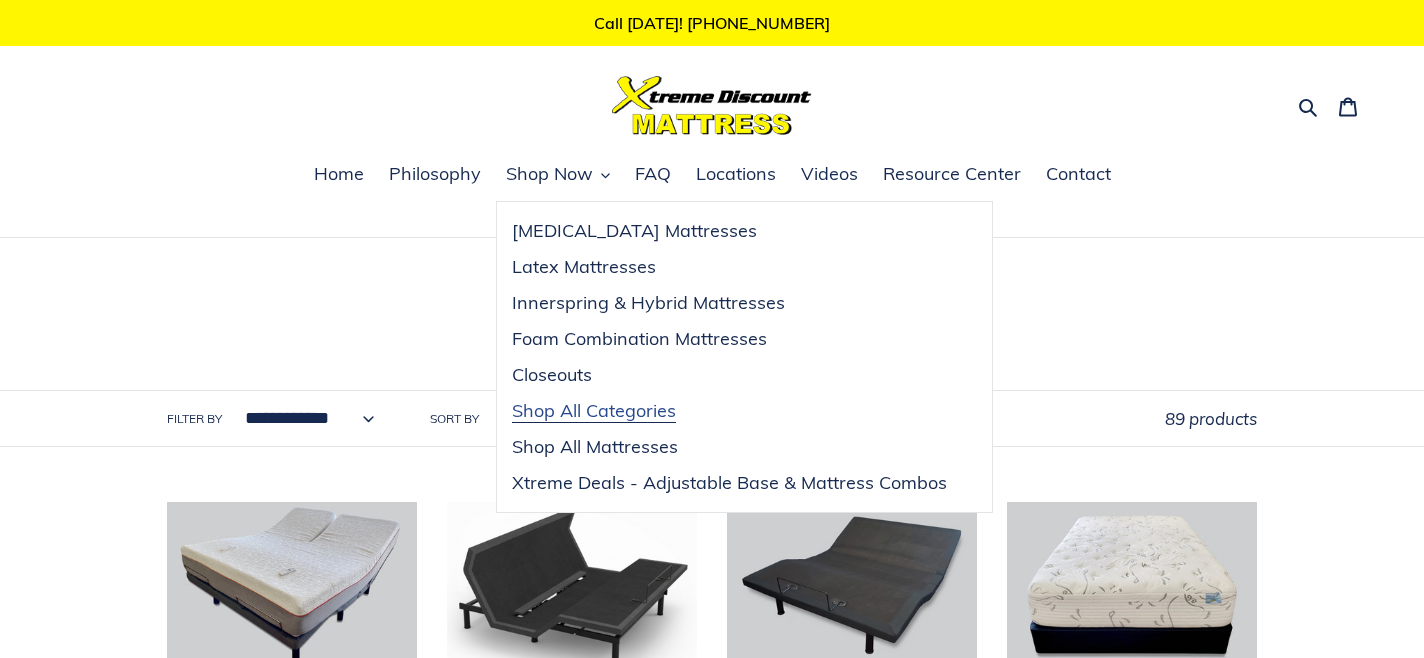 click on "Shop All Categories" at bounding box center (594, 411) 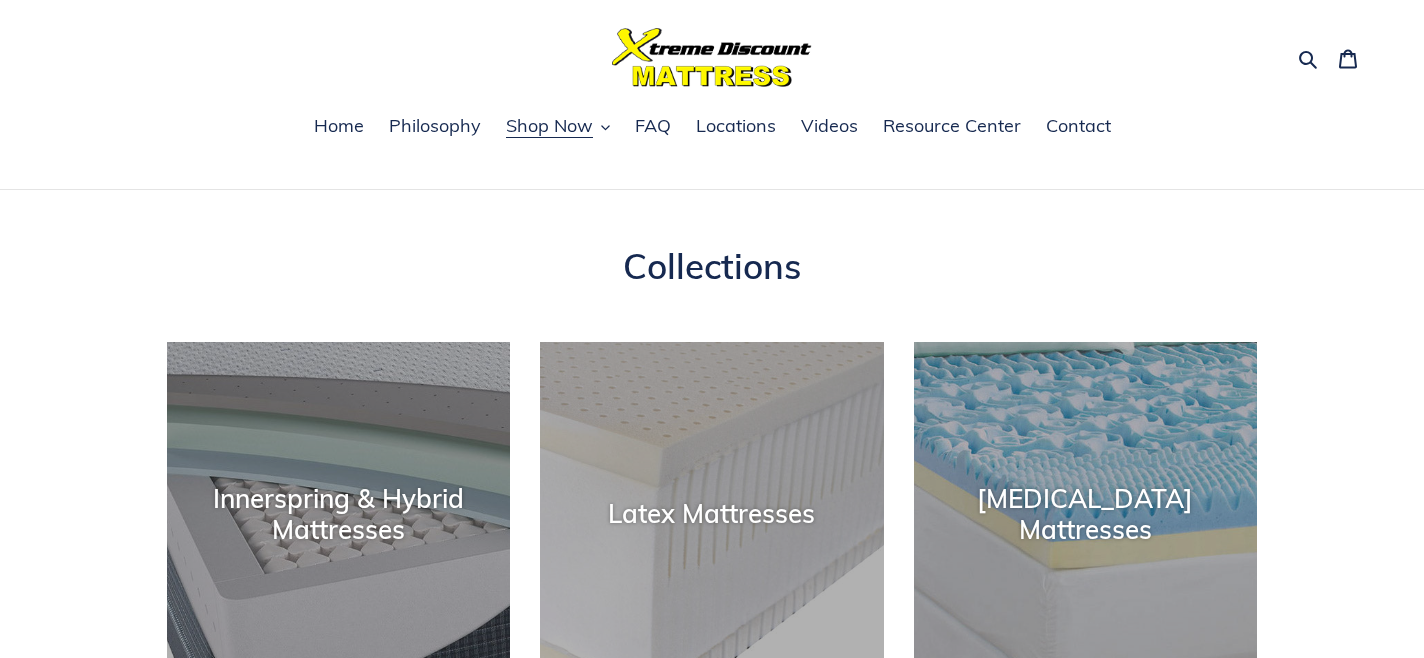 scroll, scrollTop: 0, scrollLeft: 0, axis: both 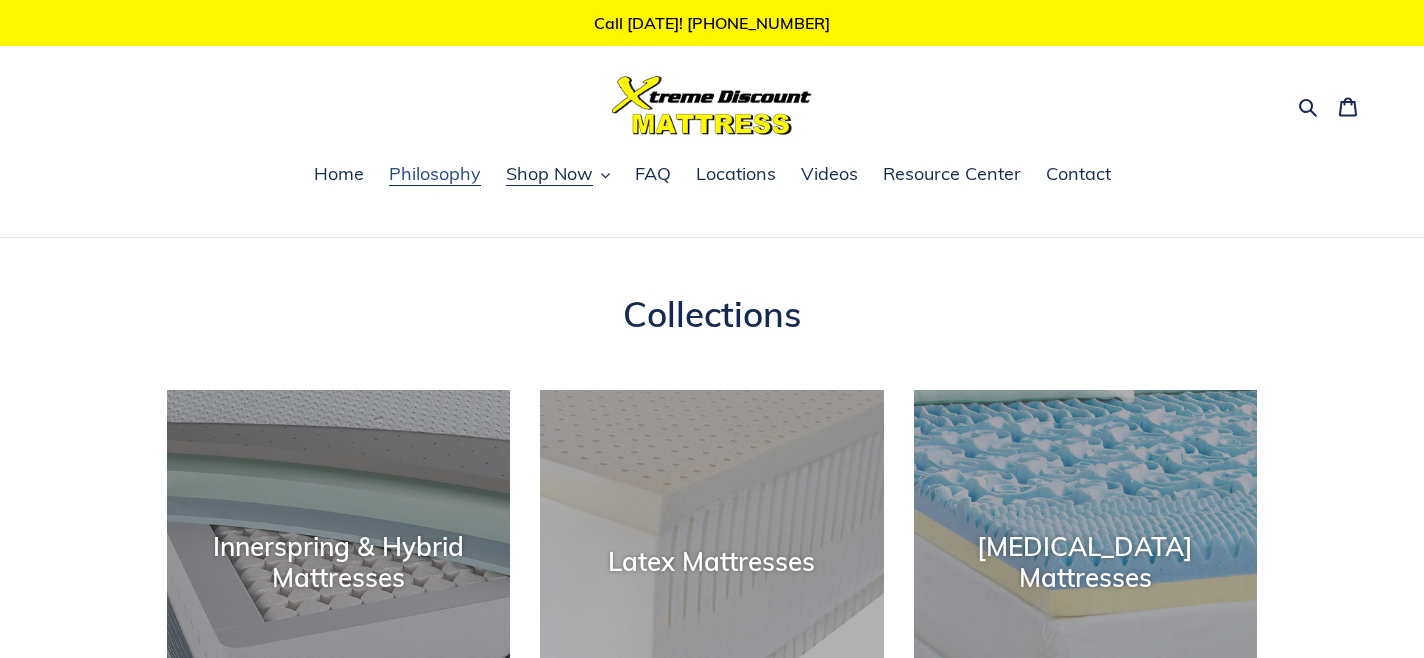 click on "Philosophy" at bounding box center [435, 174] 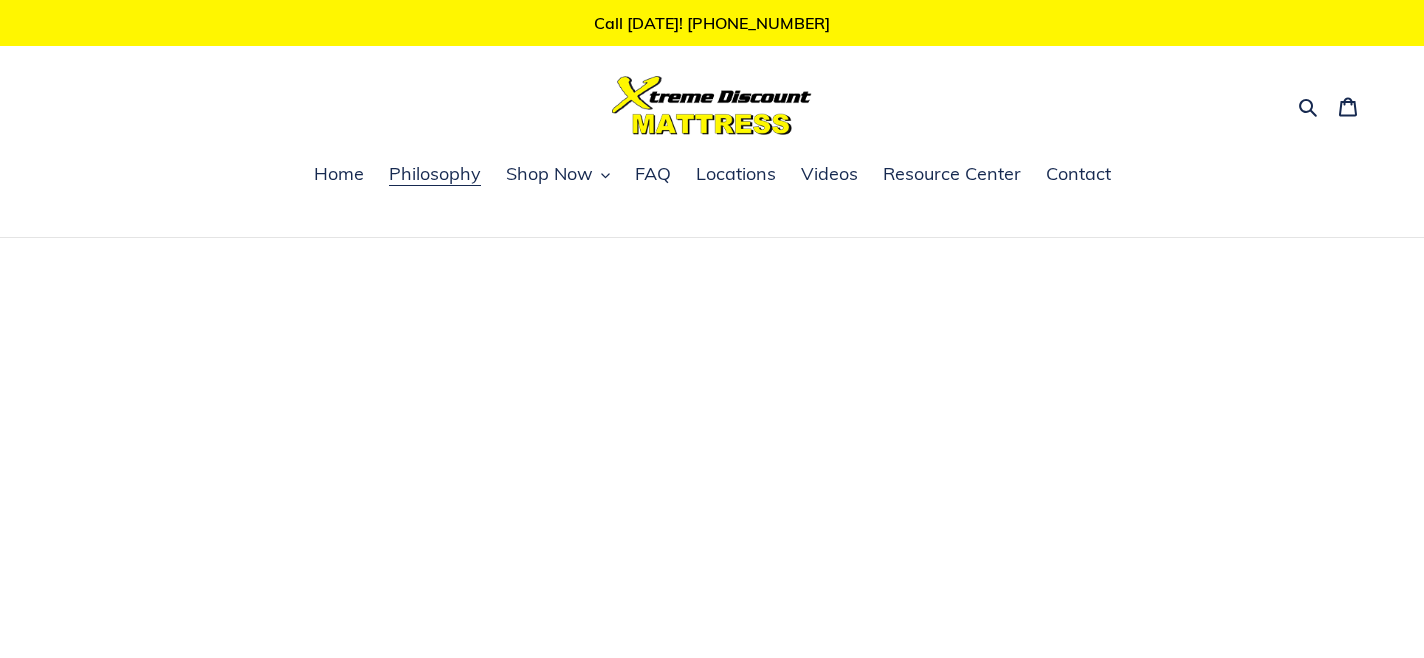 scroll, scrollTop: 0, scrollLeft: 0, axis: both 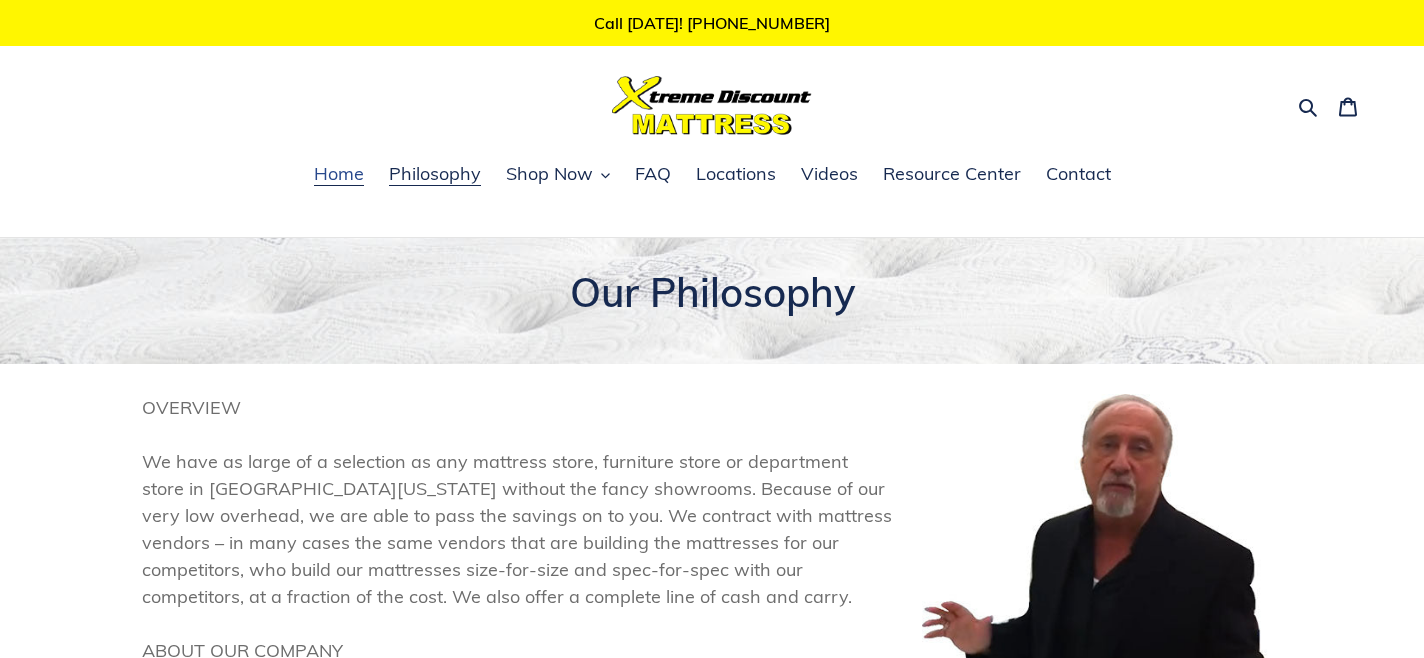 click on "Home" at bounding box center [339, 174] 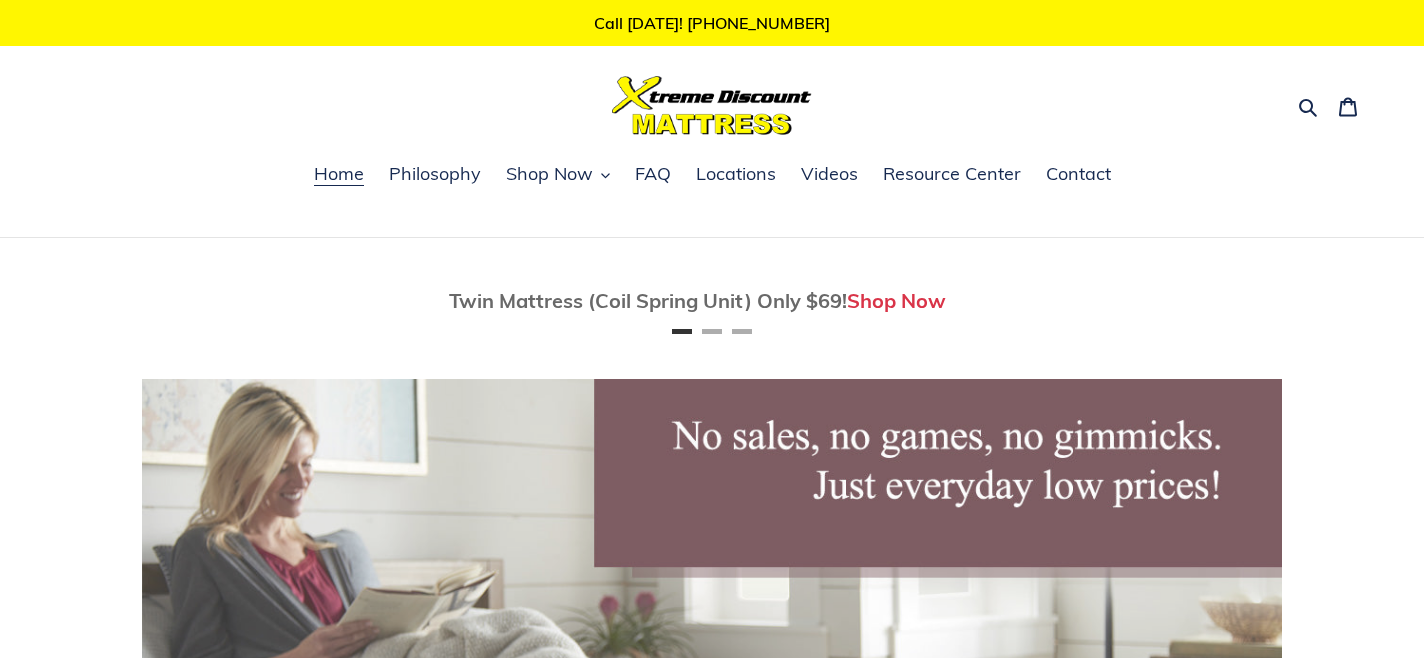 scroll, scrollTop: 0, scrollLeft: 0, axis: both 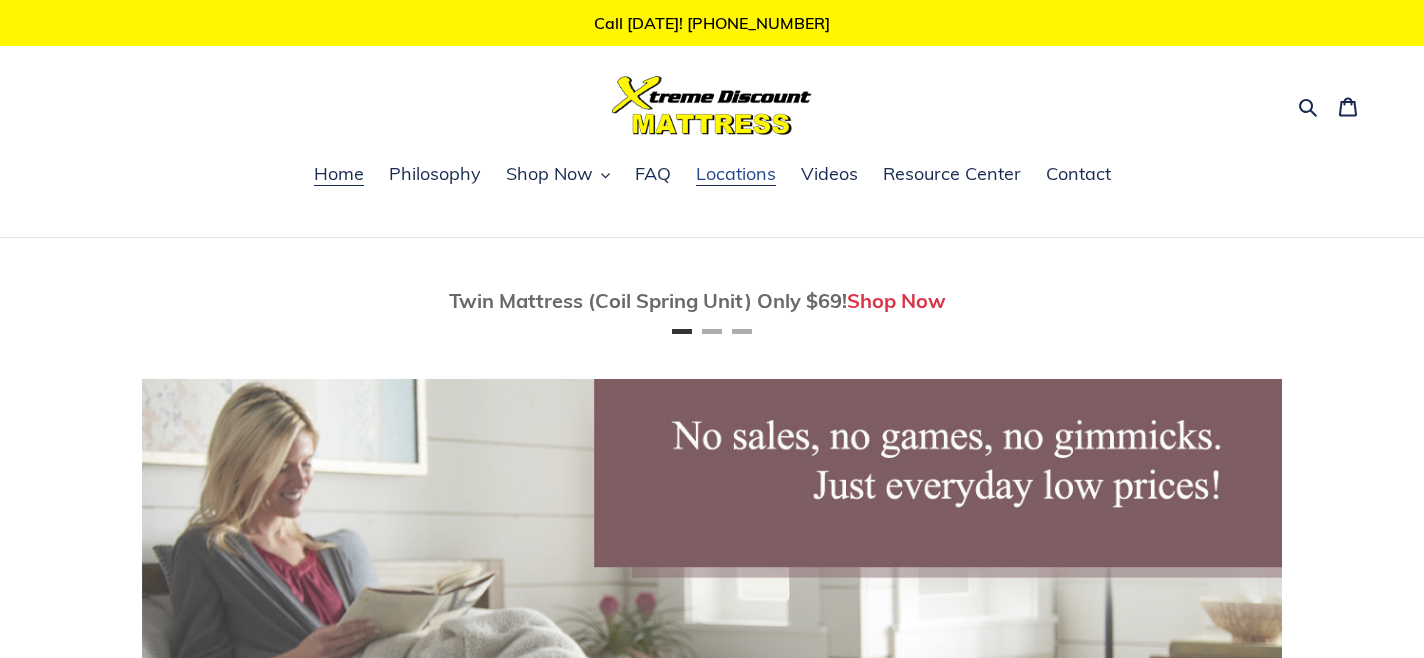 click on "Locations" at bounding box center [736, 174] 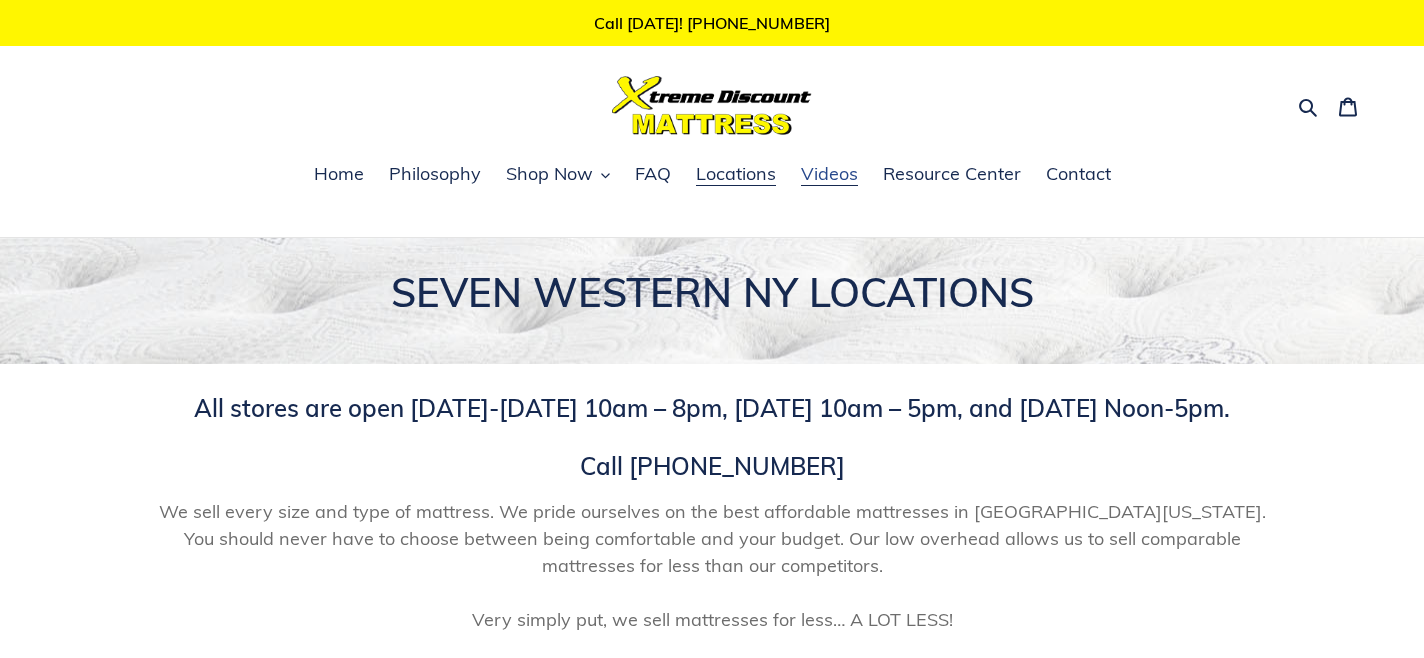 scroll, scrollTop: 0, scrollLeft: 0, axis: both 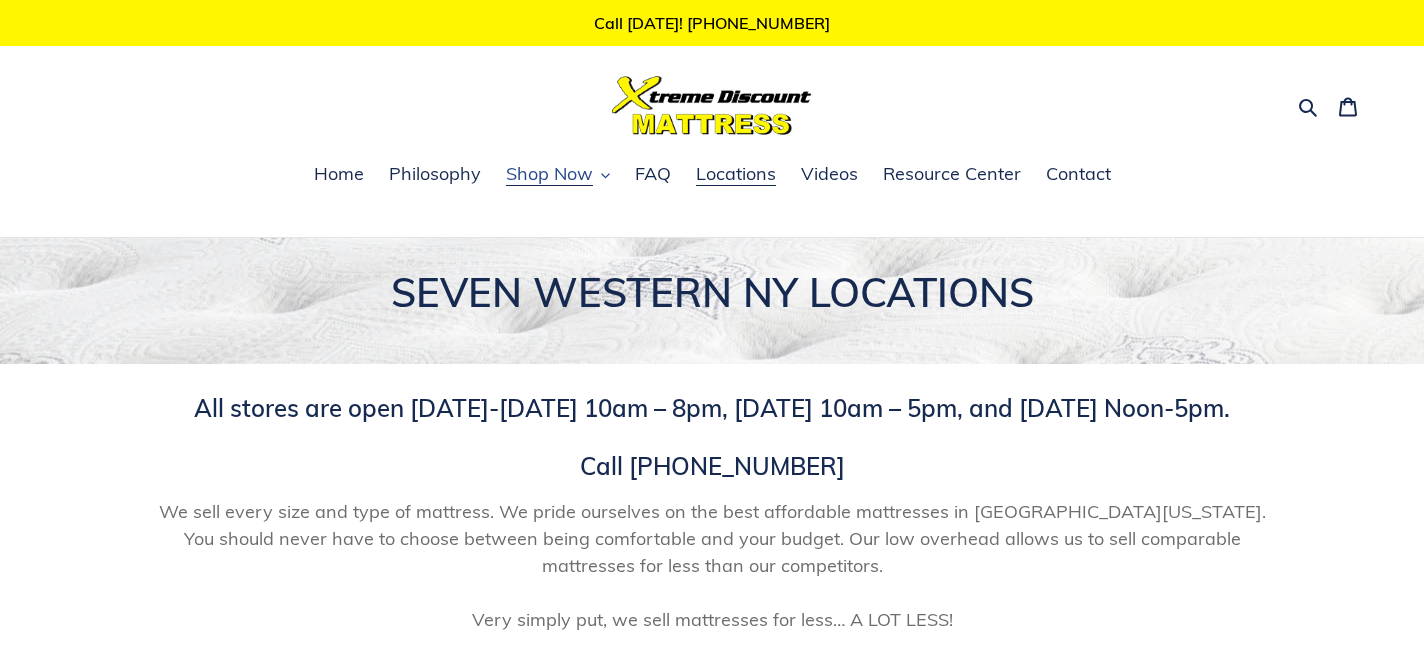 click on "Shop Now" at bounding box center [549, 174] 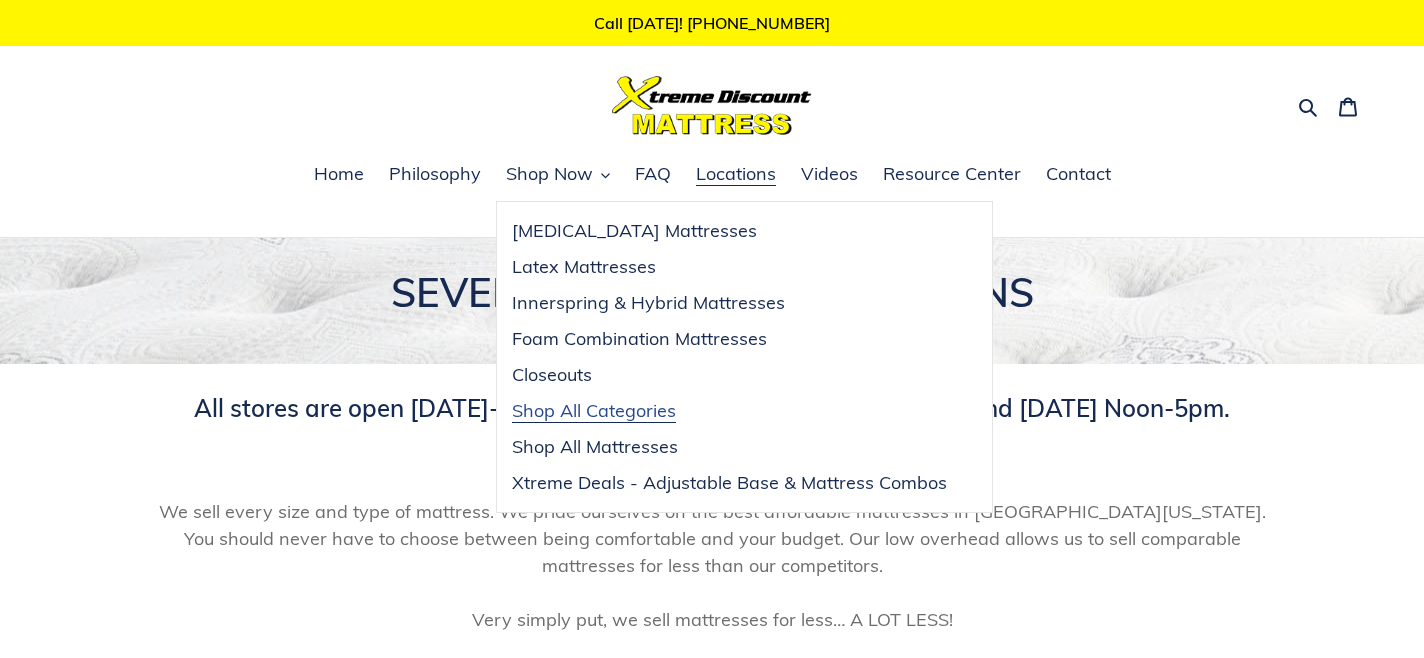 click on "Shop All Categories" at bounding box center [594, 411] 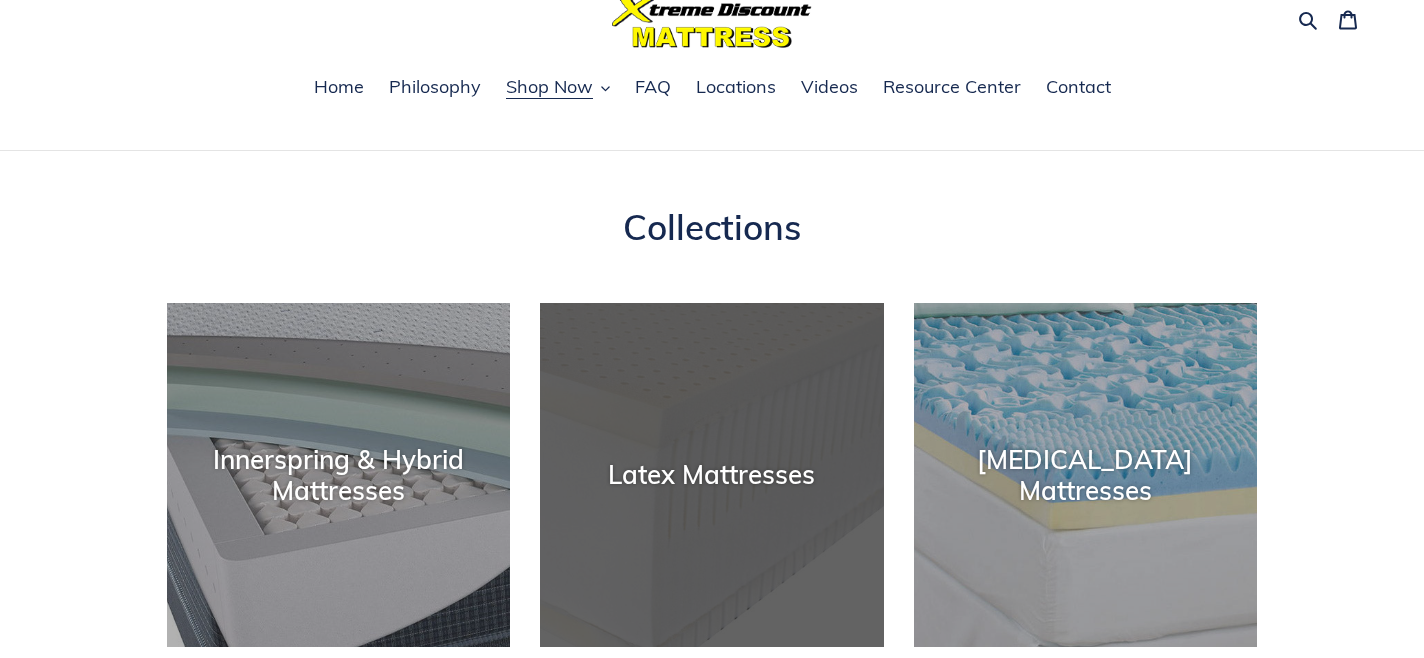 scroll, scrollTop: 0, scrollLeft: 0, axis: both 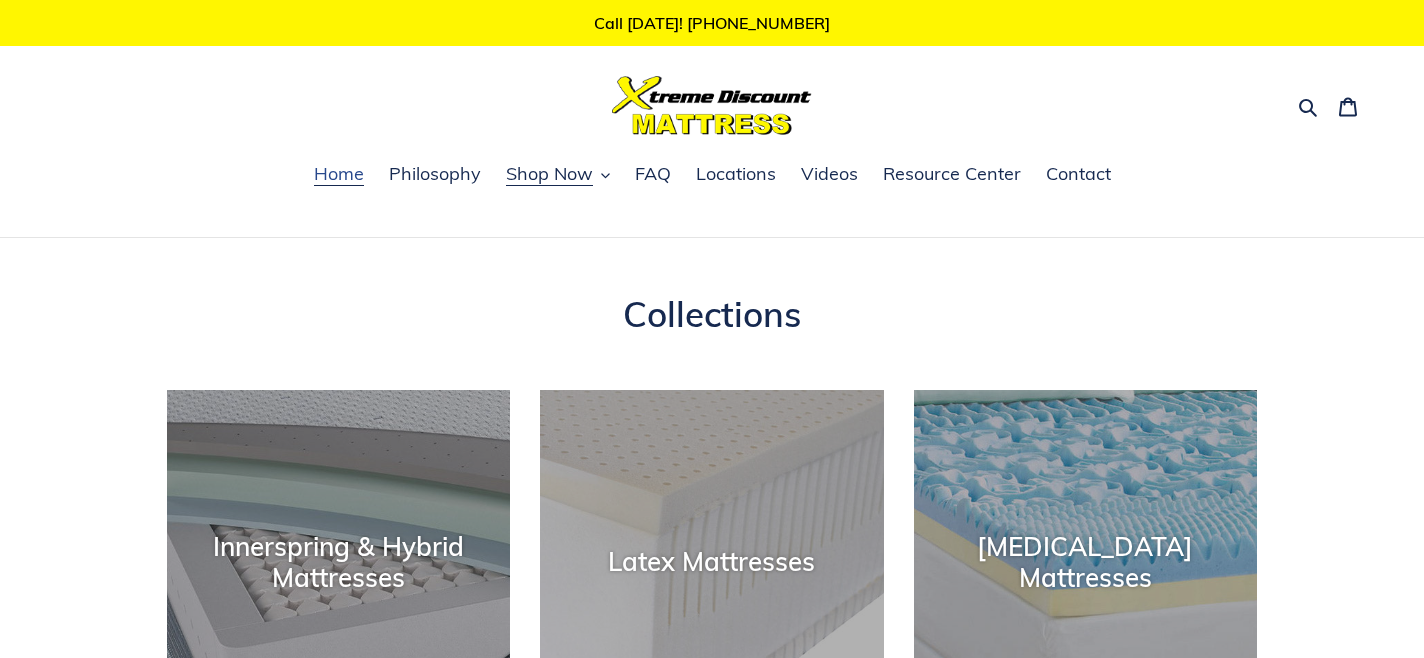 click on "Home" at bounding box center (339, 174) 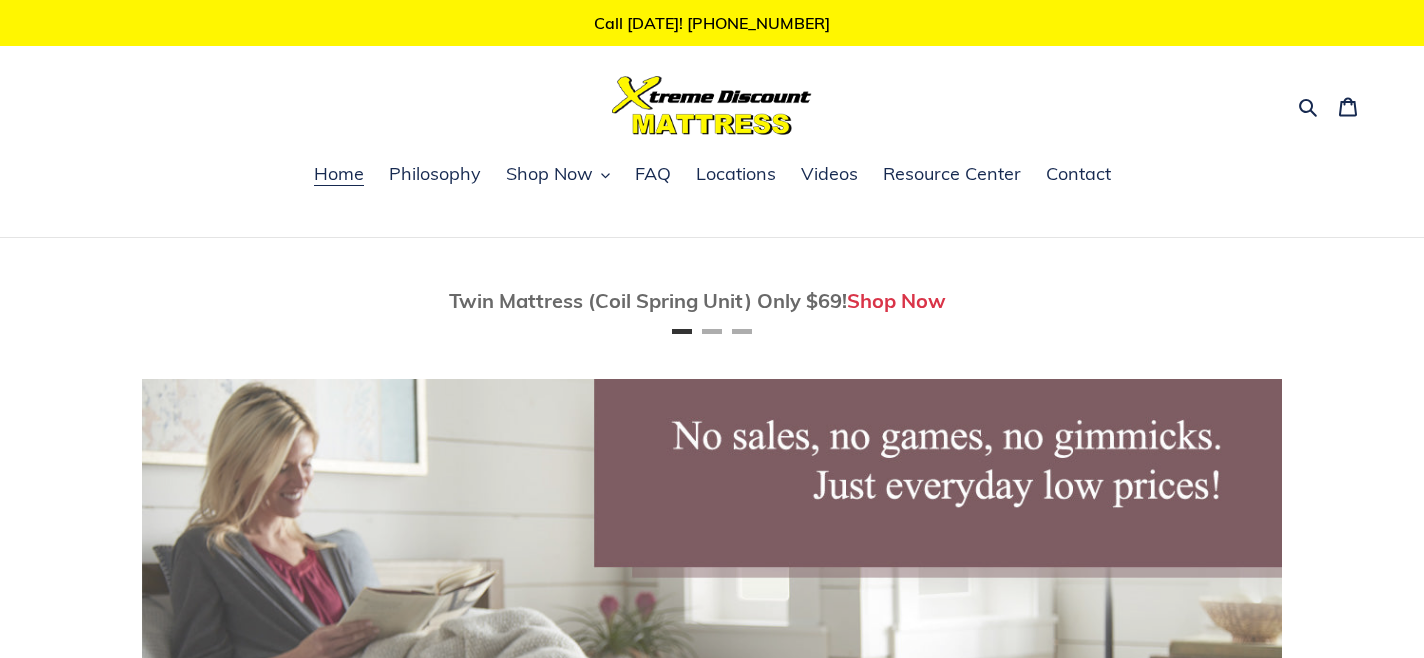 scroll, scrollTop: 0, scrollLeft: 0, axis: both 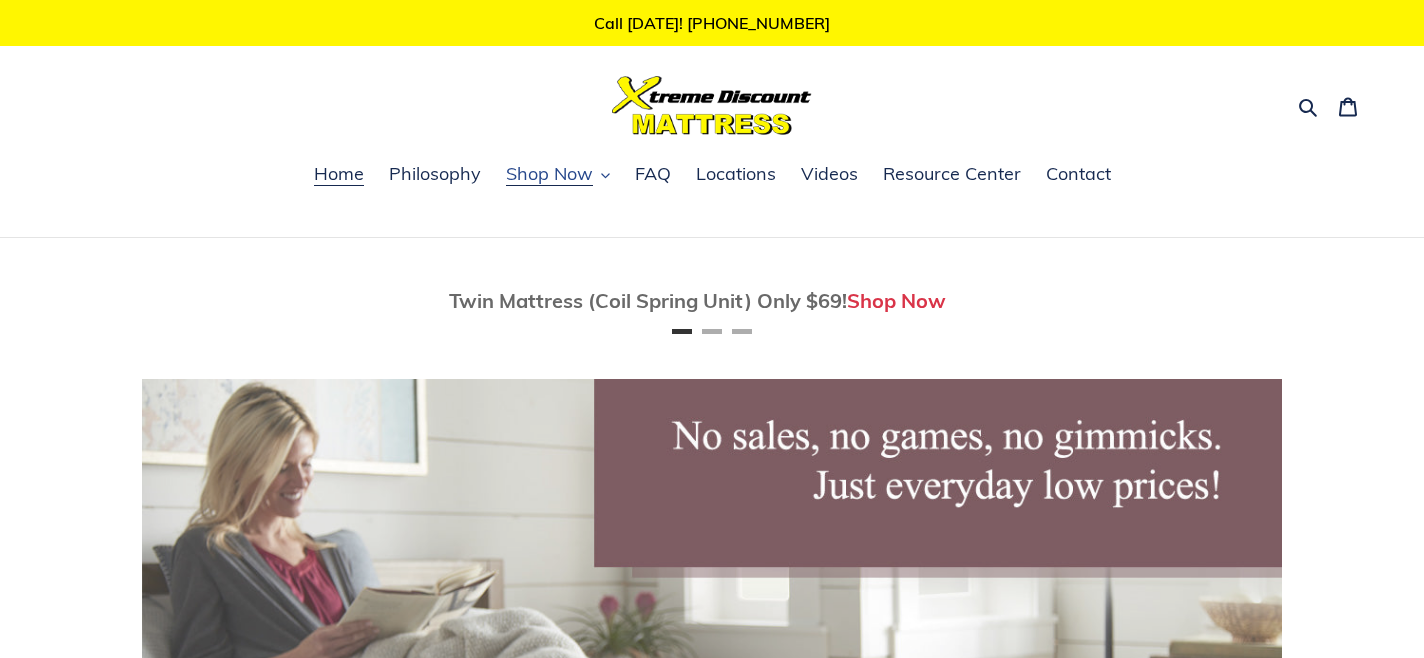 click on "Shop Now" at bounding box center [549, 174] 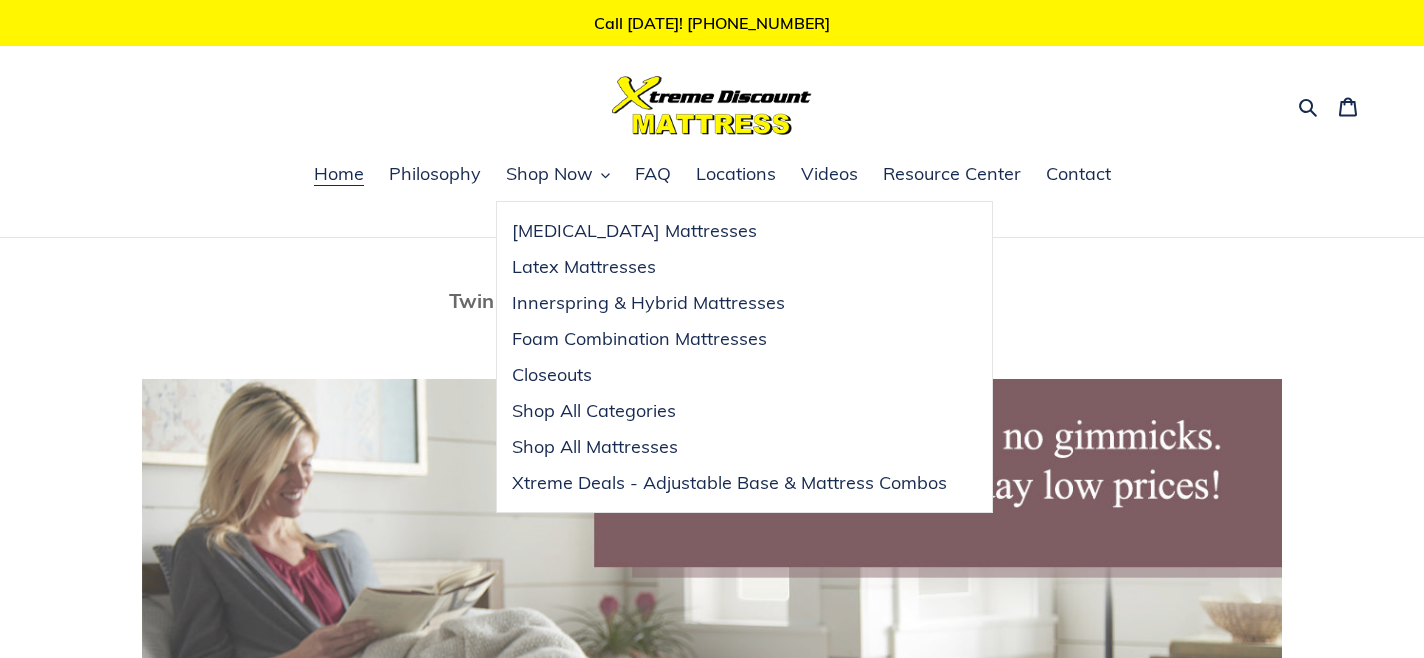 click on "Twin Mattress (Coil Spring Unit) Only $69!  Shop Now        Fully Adjustable Queen Base With Mattress Only $799  Shop Now  Xtreme Luxury Line Finest Mattresses / Natural & Organic Materials   Read More" at bounding box center (712, 301) 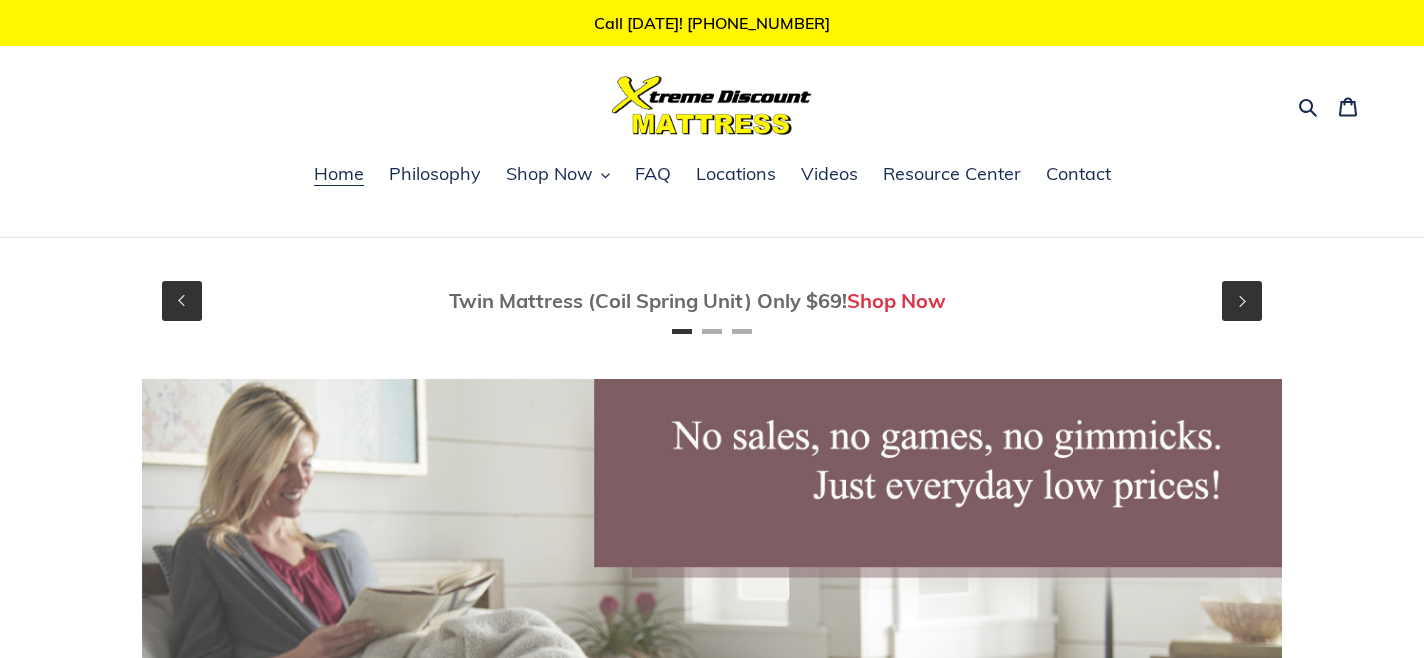 click on "Shop Now" at bounding box center (896, 300) 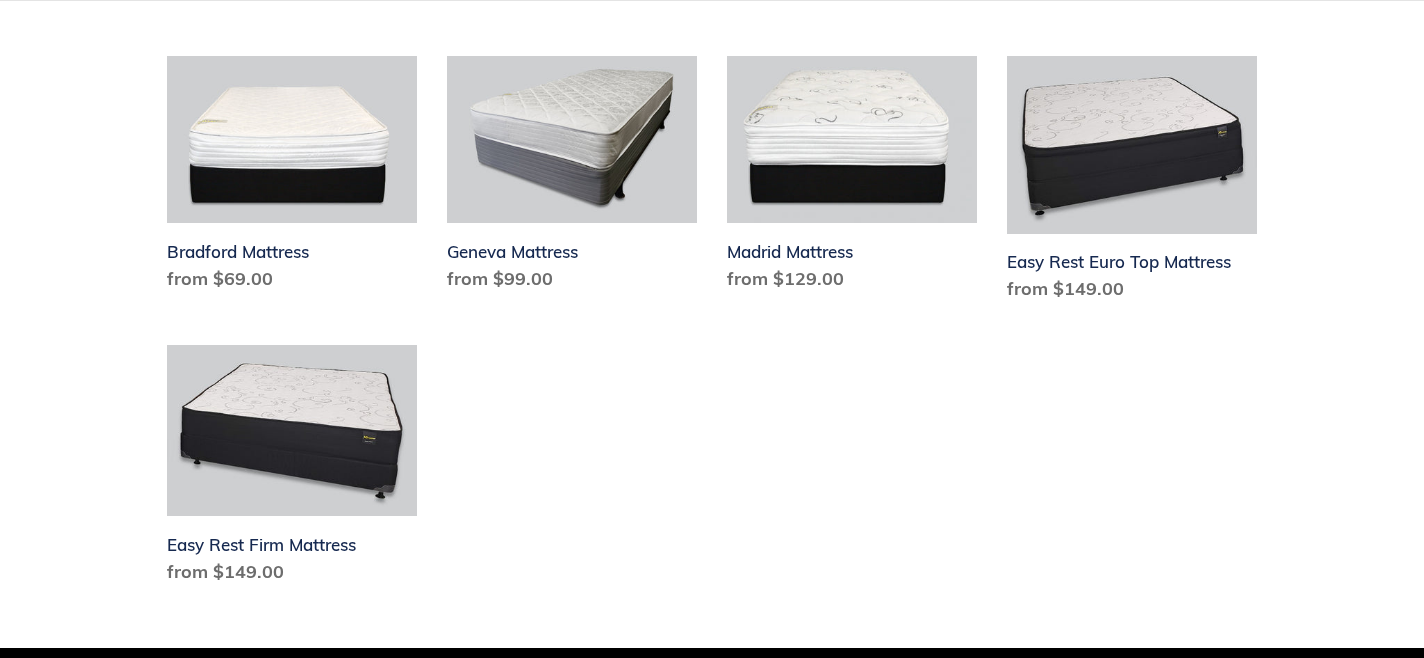 scroll, scrollTop: 1121, scrollLeft: 0, axis: vertical 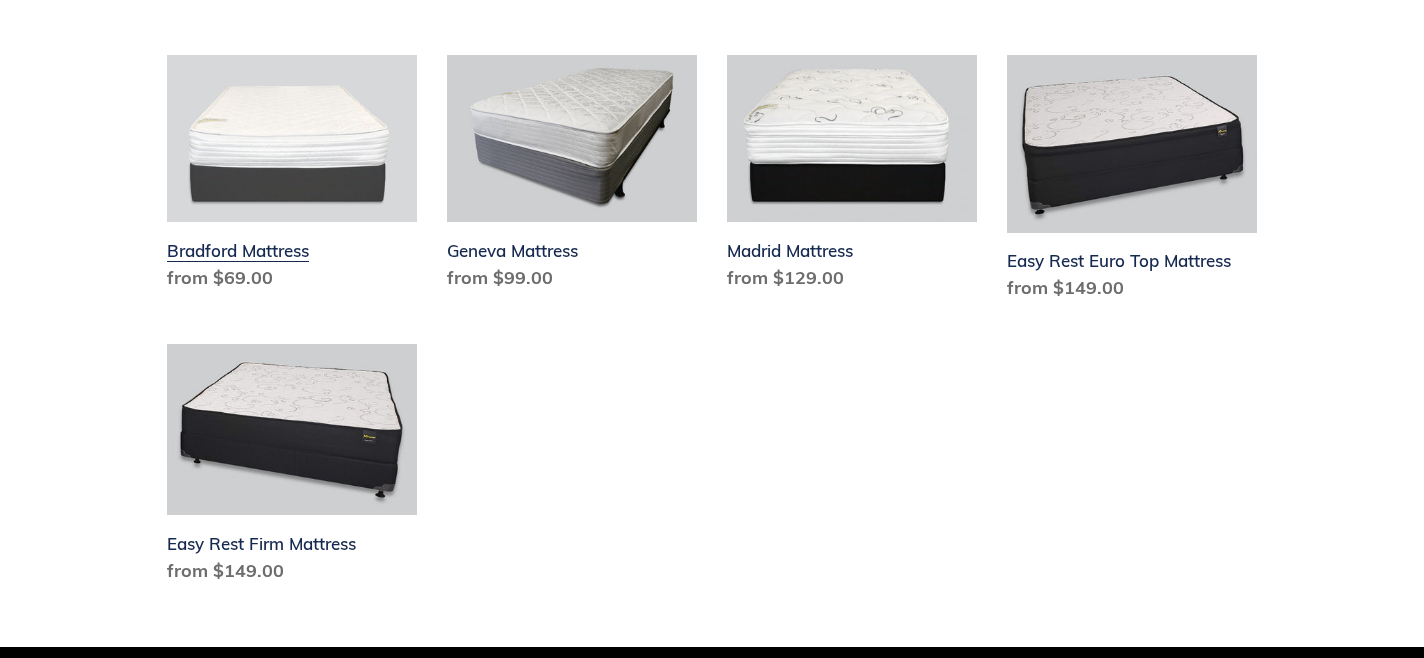 click on "Bradford Mattress" at bounding box center (292, 177) 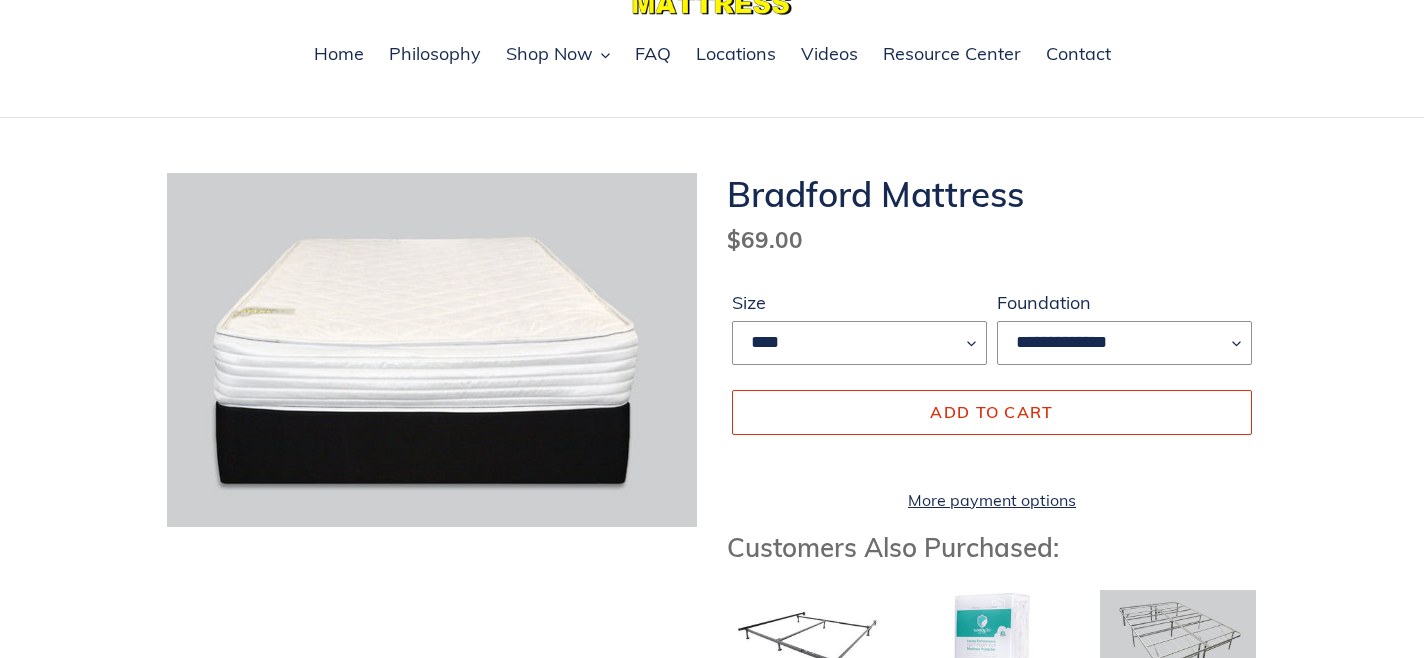 scroll, scrollTop: 136, scrollLeft: 0, axis: vertical 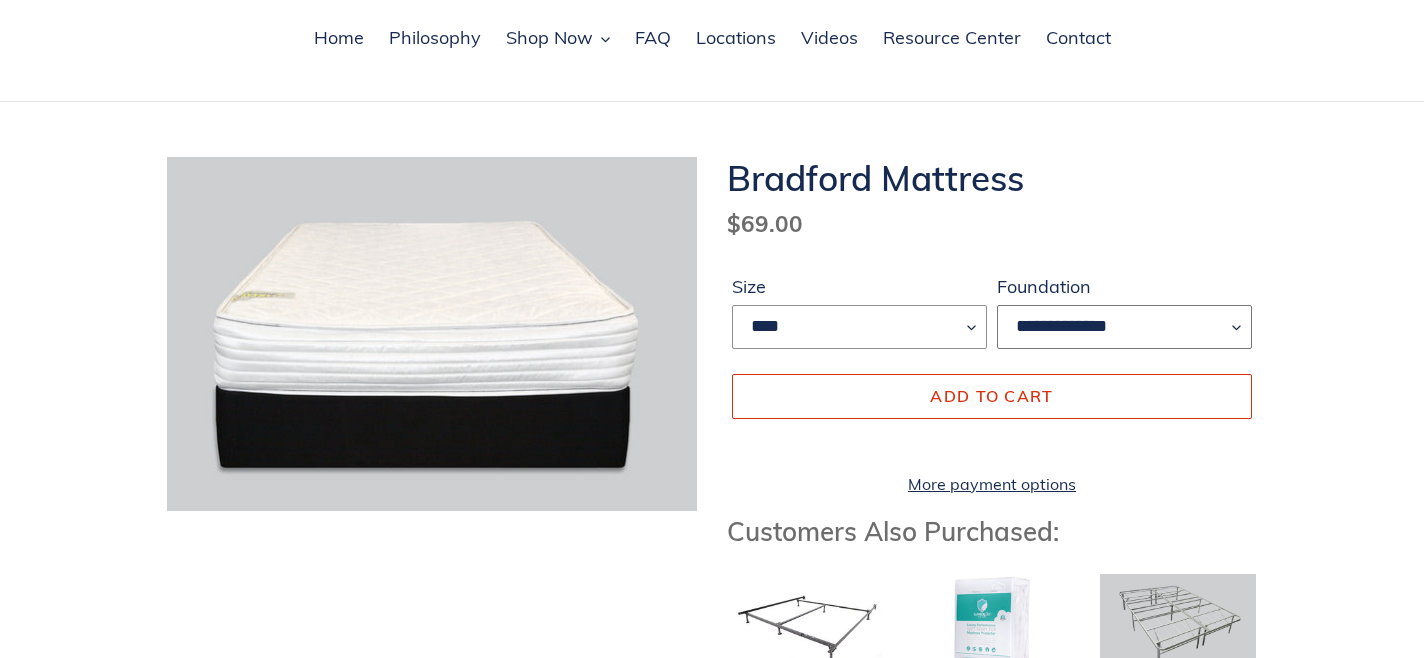 click on "**********" at bounding box center (1124, 327) 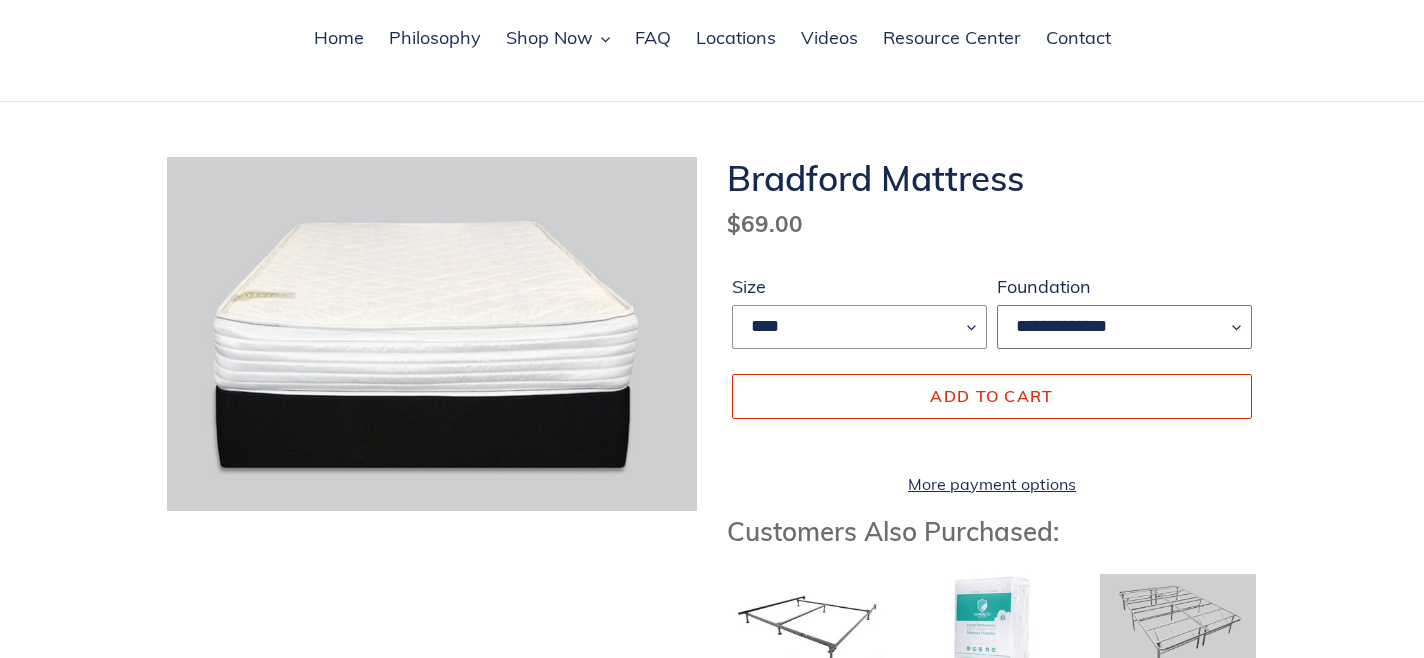 select on "**********" 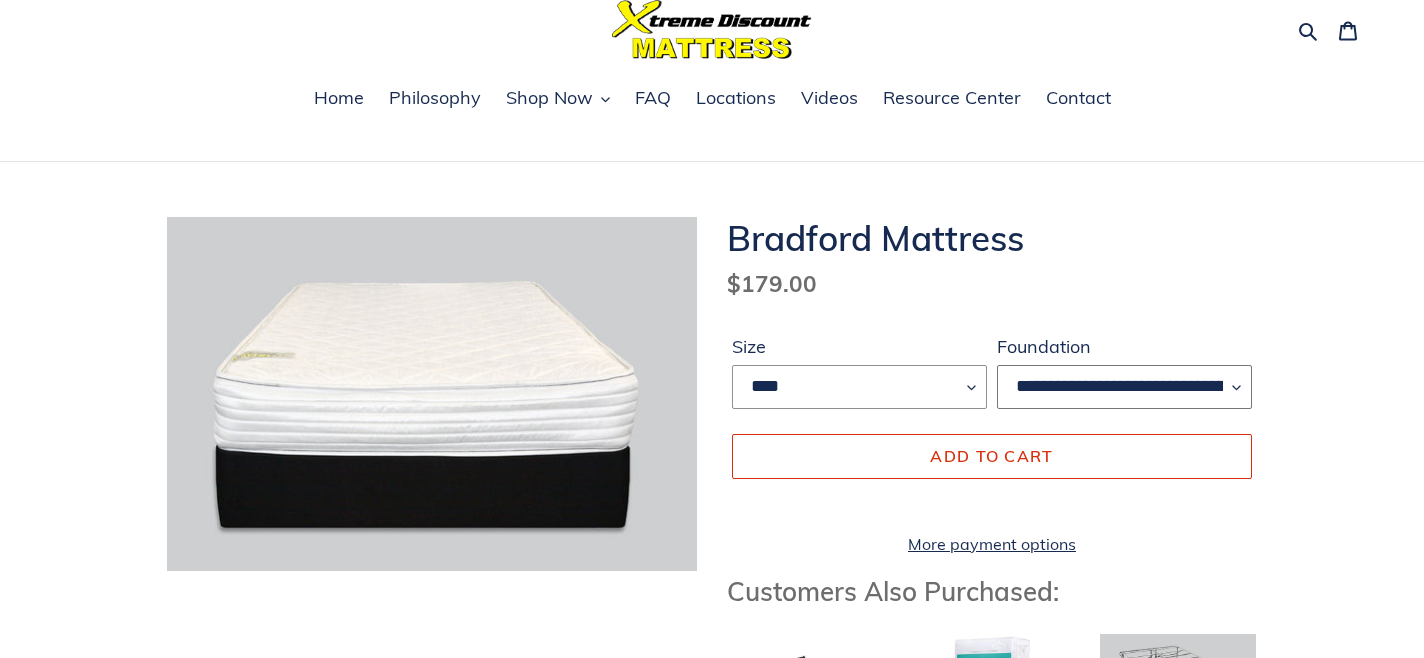 scroll, scrollTop: 75, scrollLeft: 0, axis: vertical 